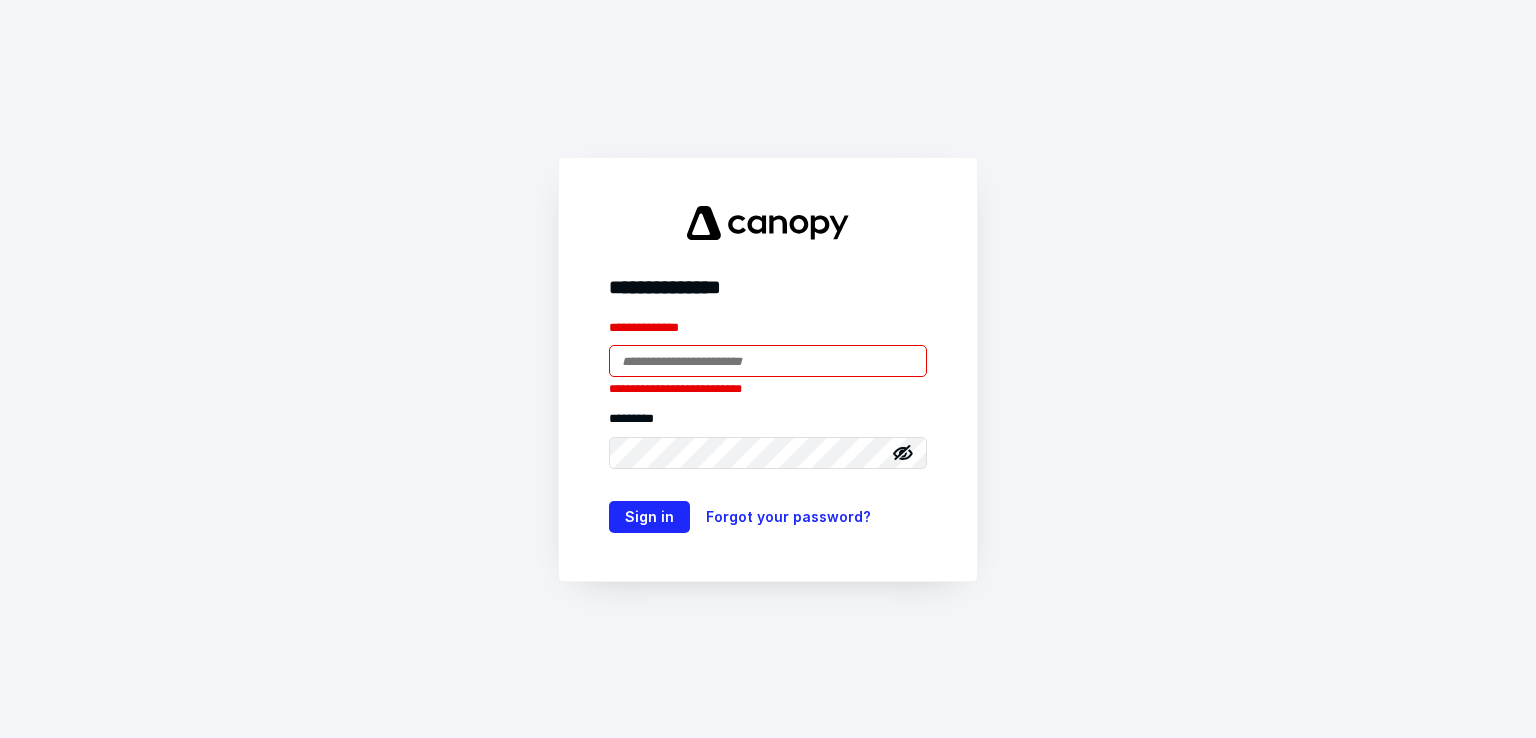 scroll, scrollTop: 0, scrollLeft: 0, axis: both 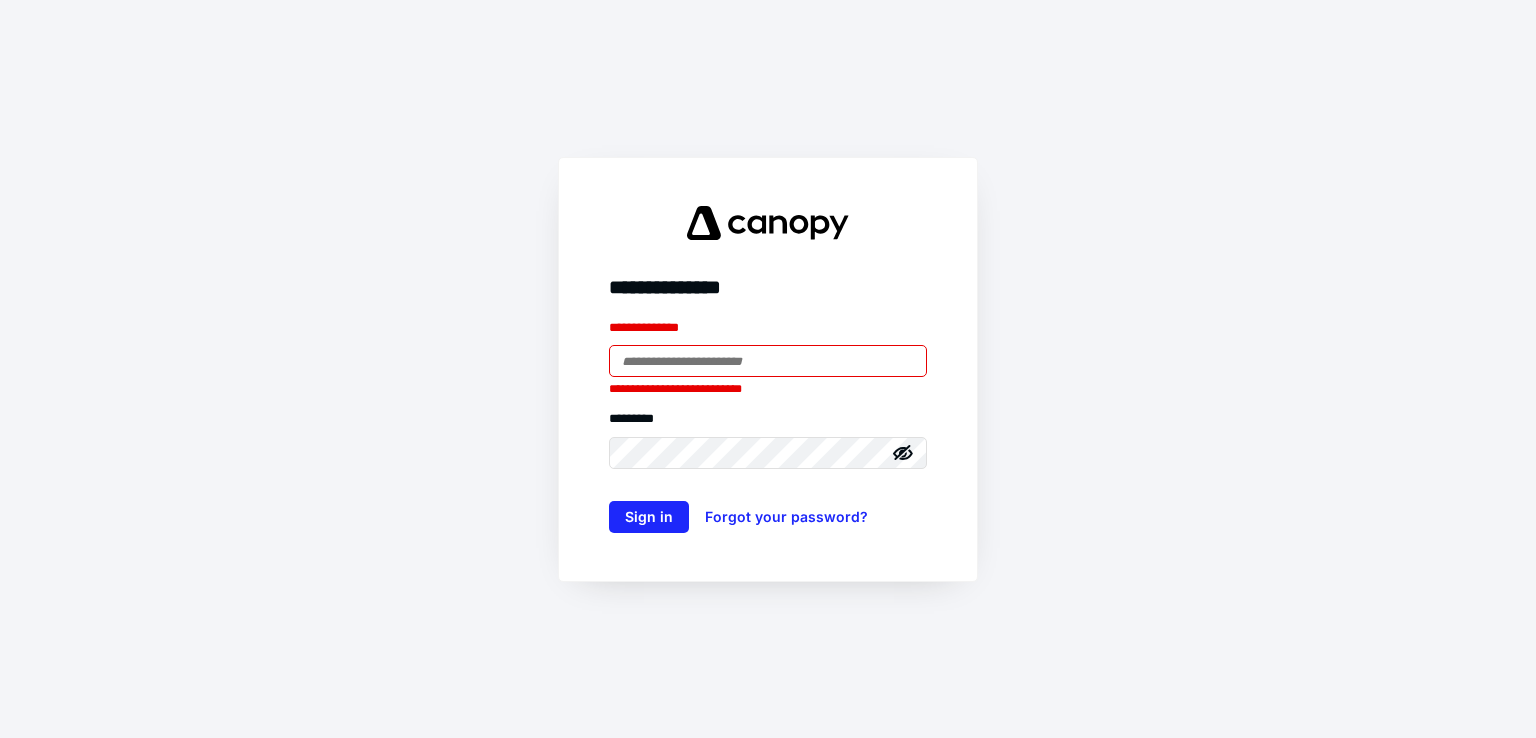 click at bounding box center (768, 361) 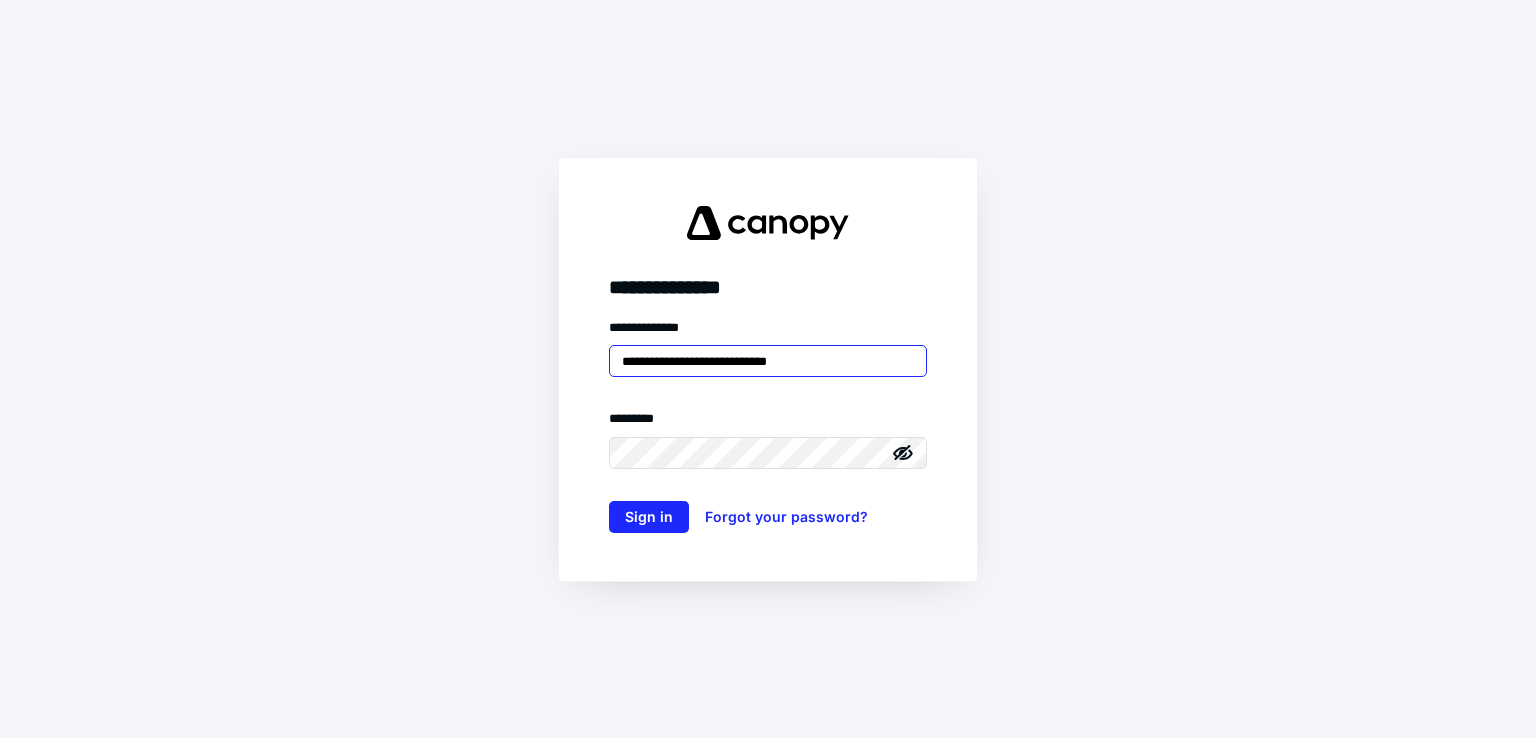 type on "**********" 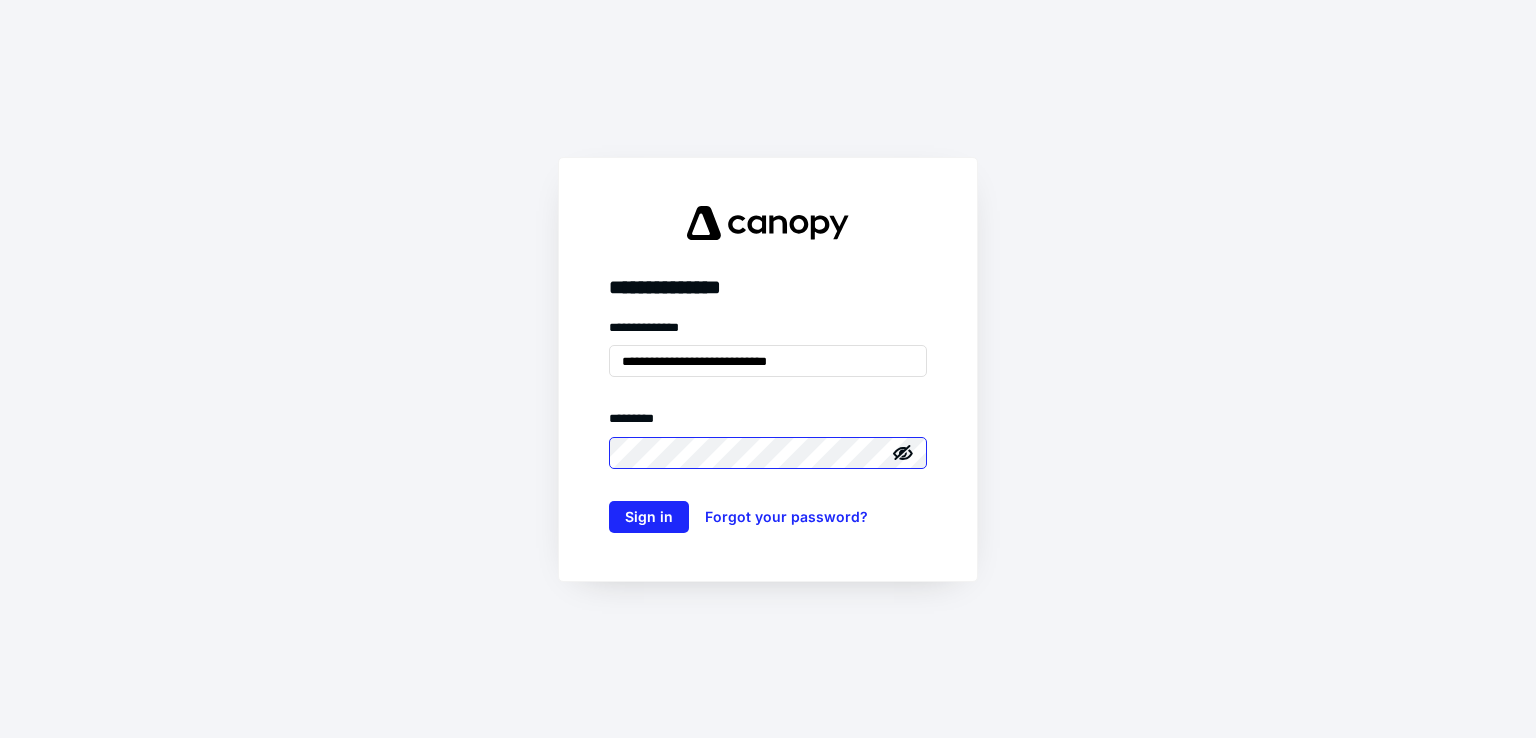 click on "Sign in" at bounding box center (649, 517) 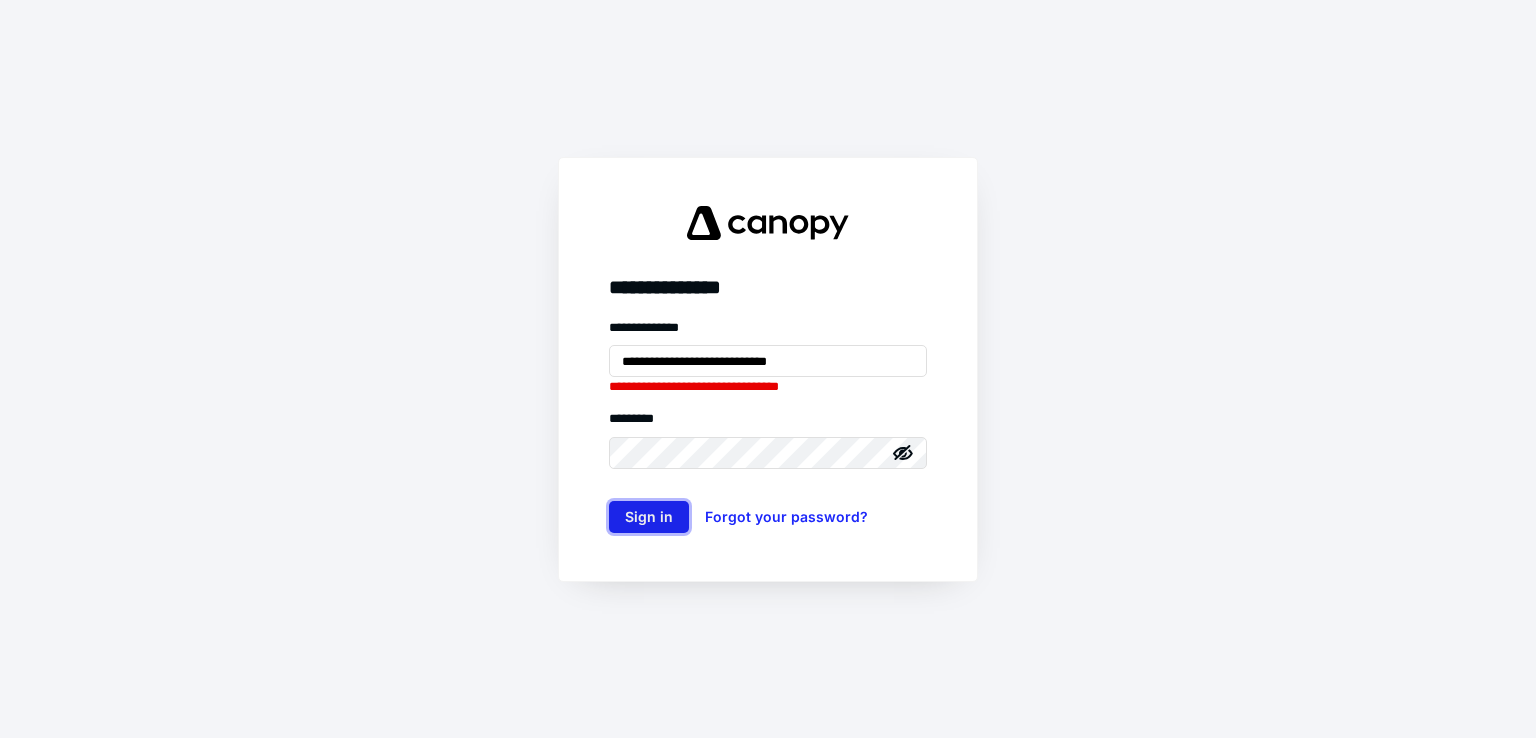 click on "Sign in" at bounding box center (649, 517) 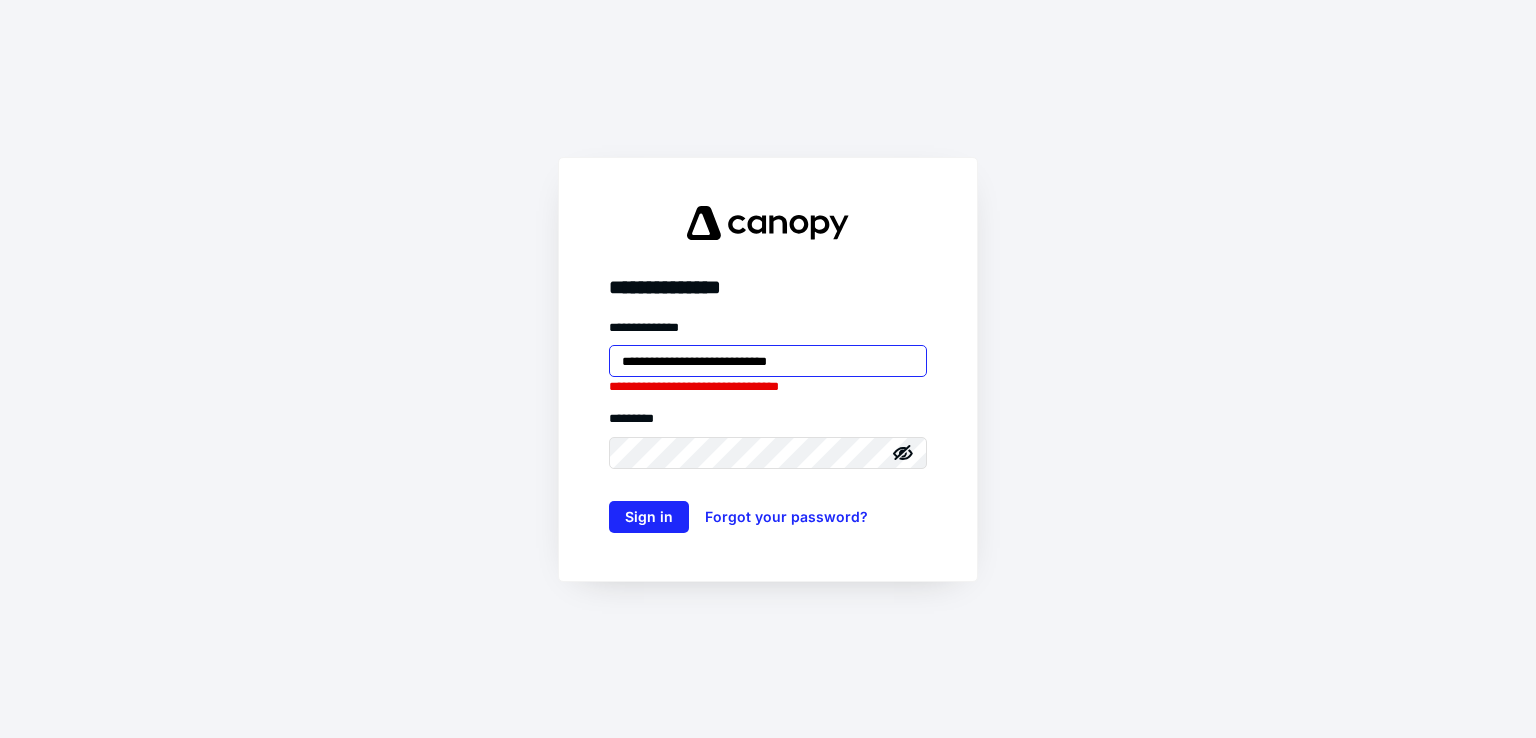 drag, startPoint x: 696, startPoint y: 358, endPoint x: 387, endPoint y: 314, distance: 312.11697 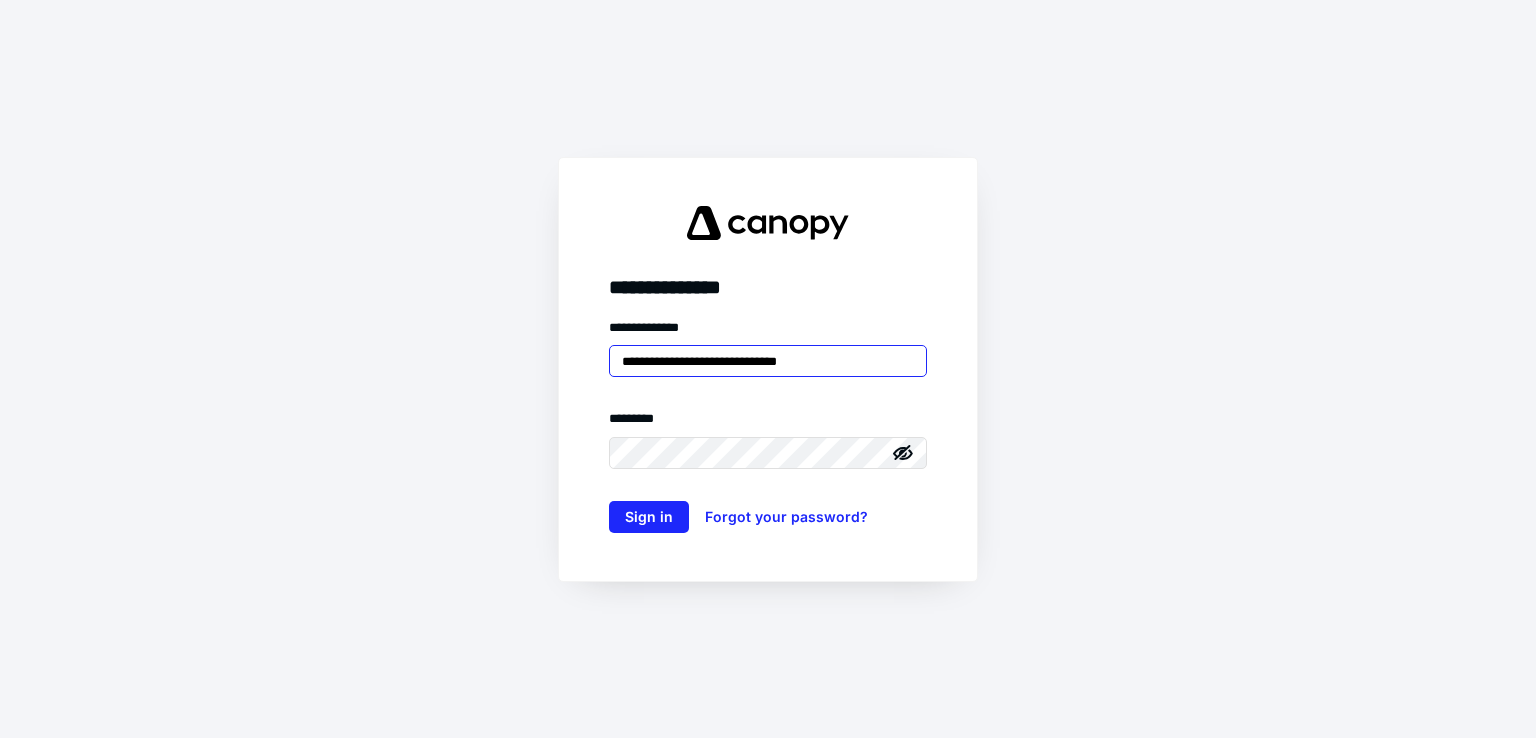 type on "**********" 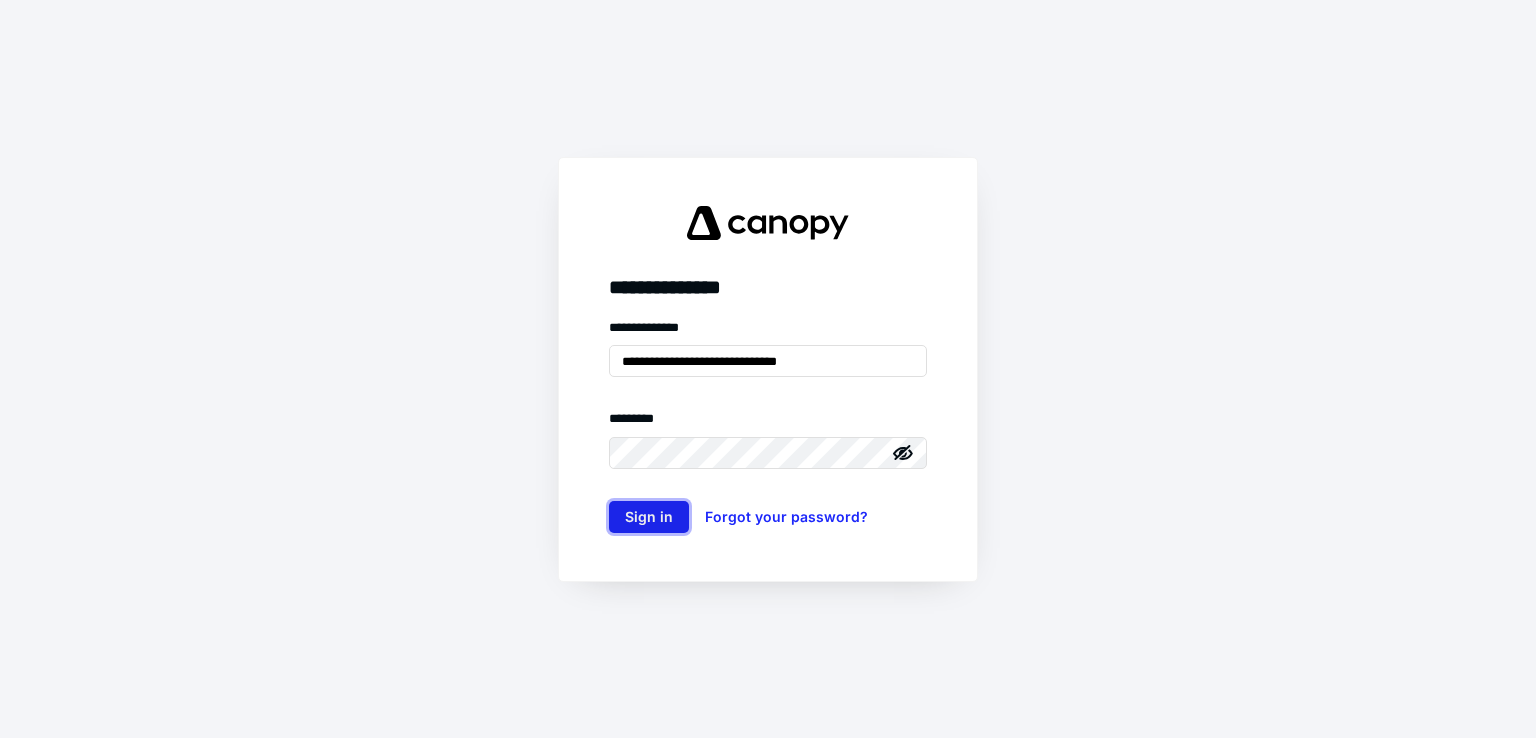 click on "Sign in" at bounding box center (649, 517) 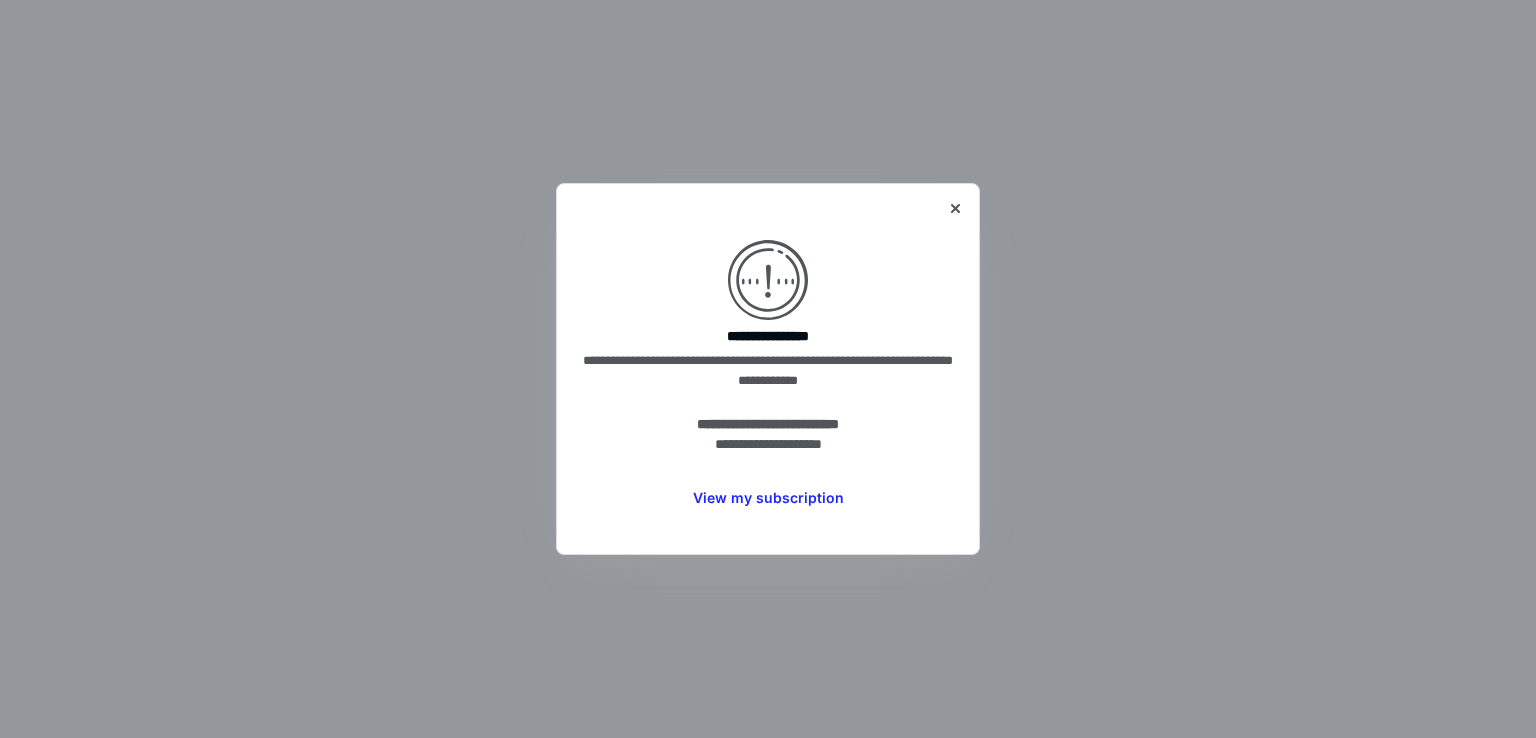 scroll, scrollTop: 0, scrollLeft: 0, axis: both 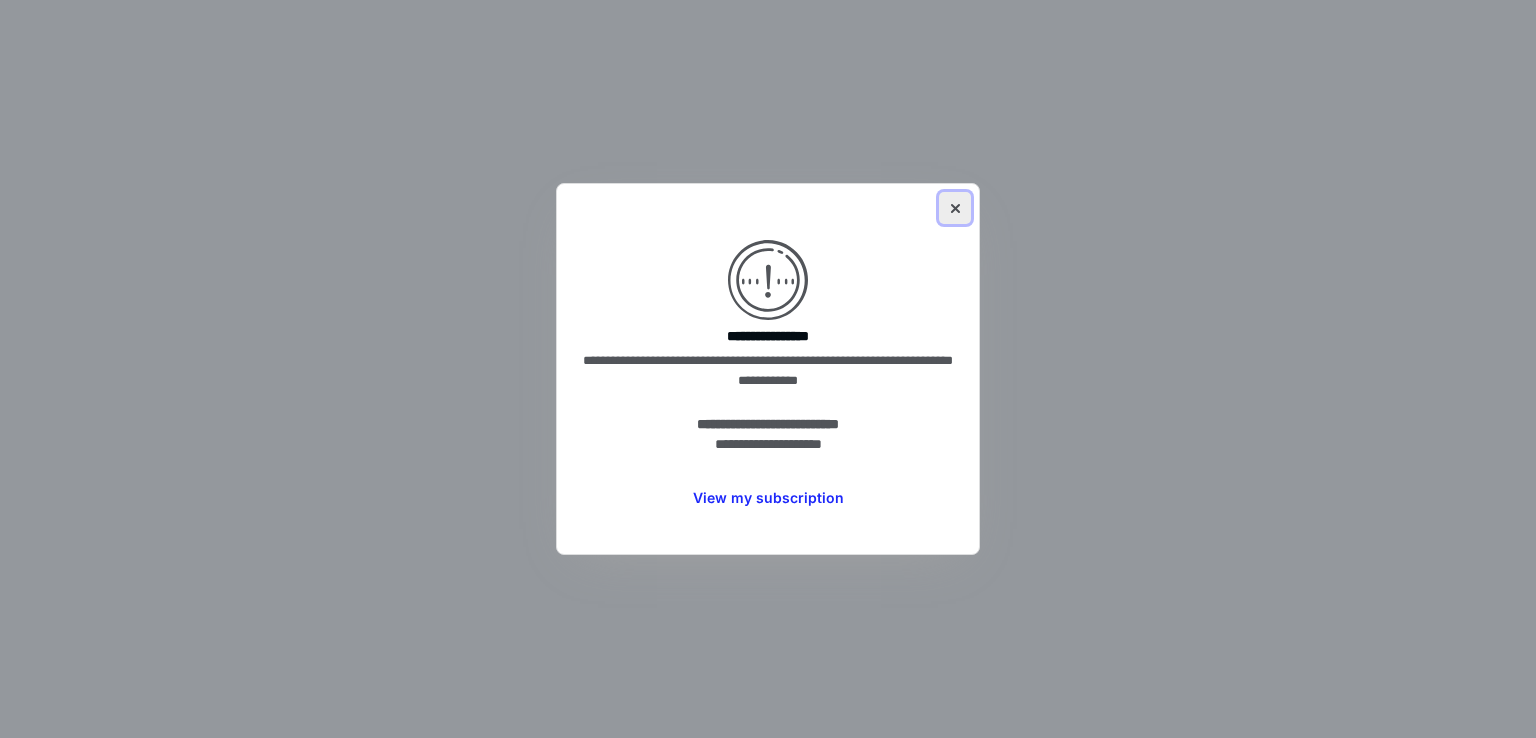 click at bounding box center (955, 208) 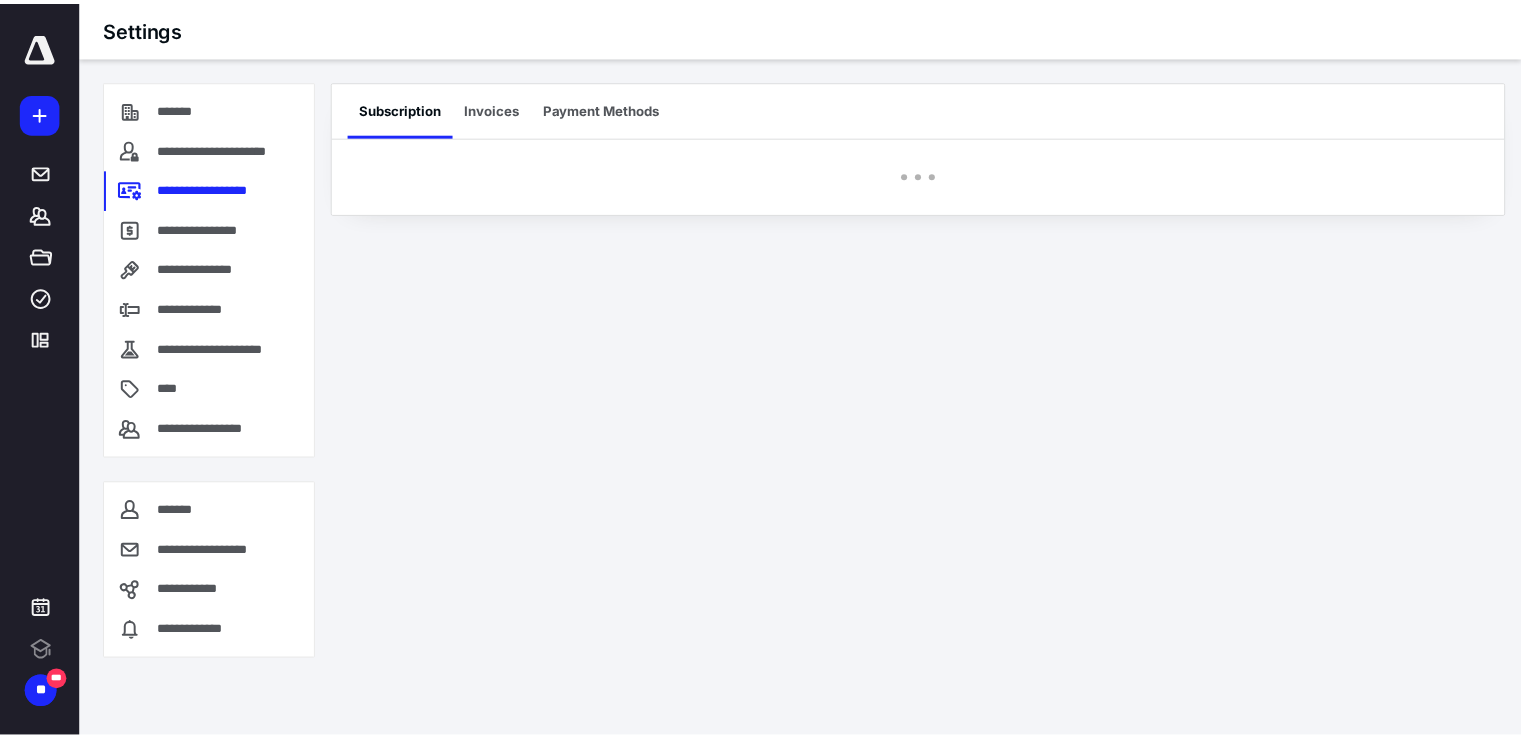 scroll, scrollTop: 0, scrollLeft: 0, axis: both 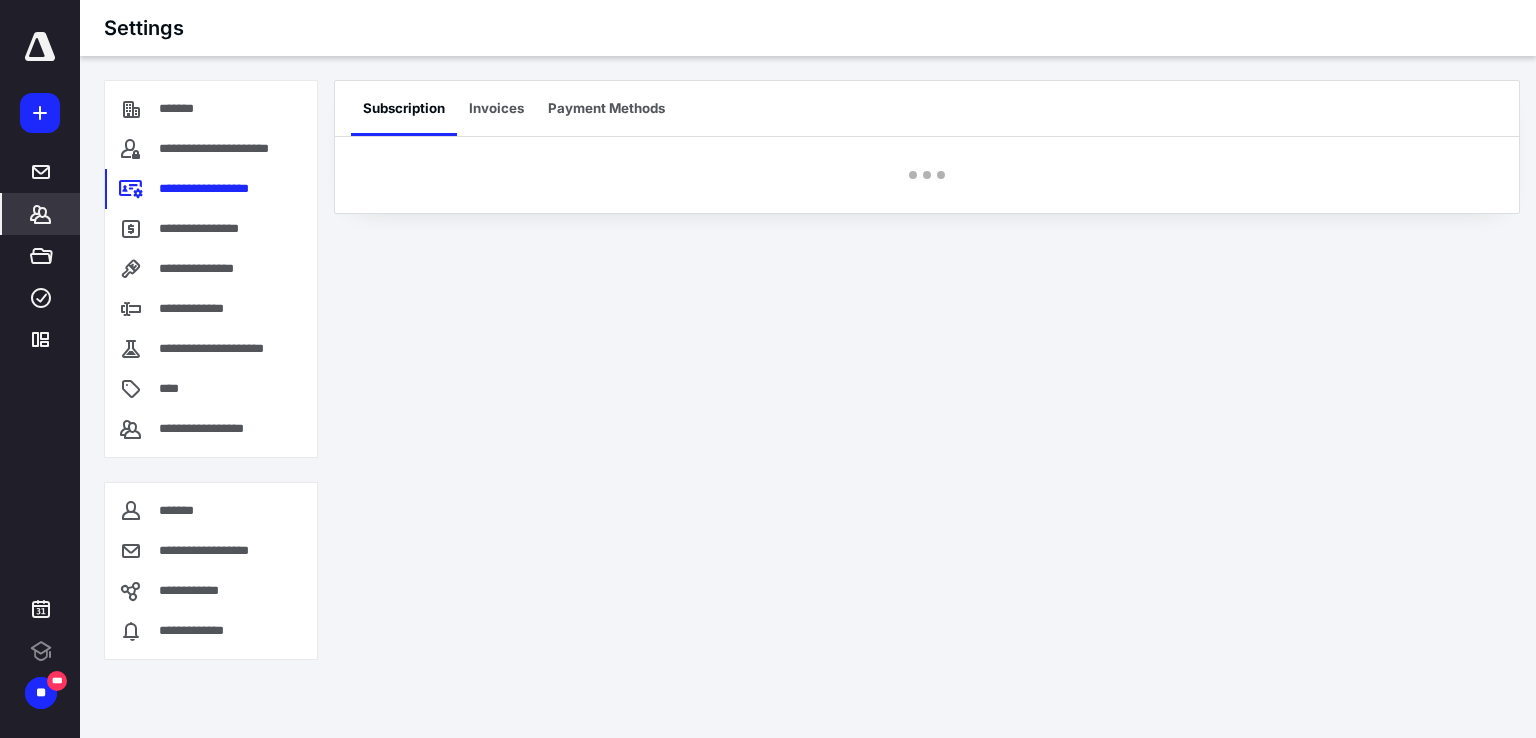 click 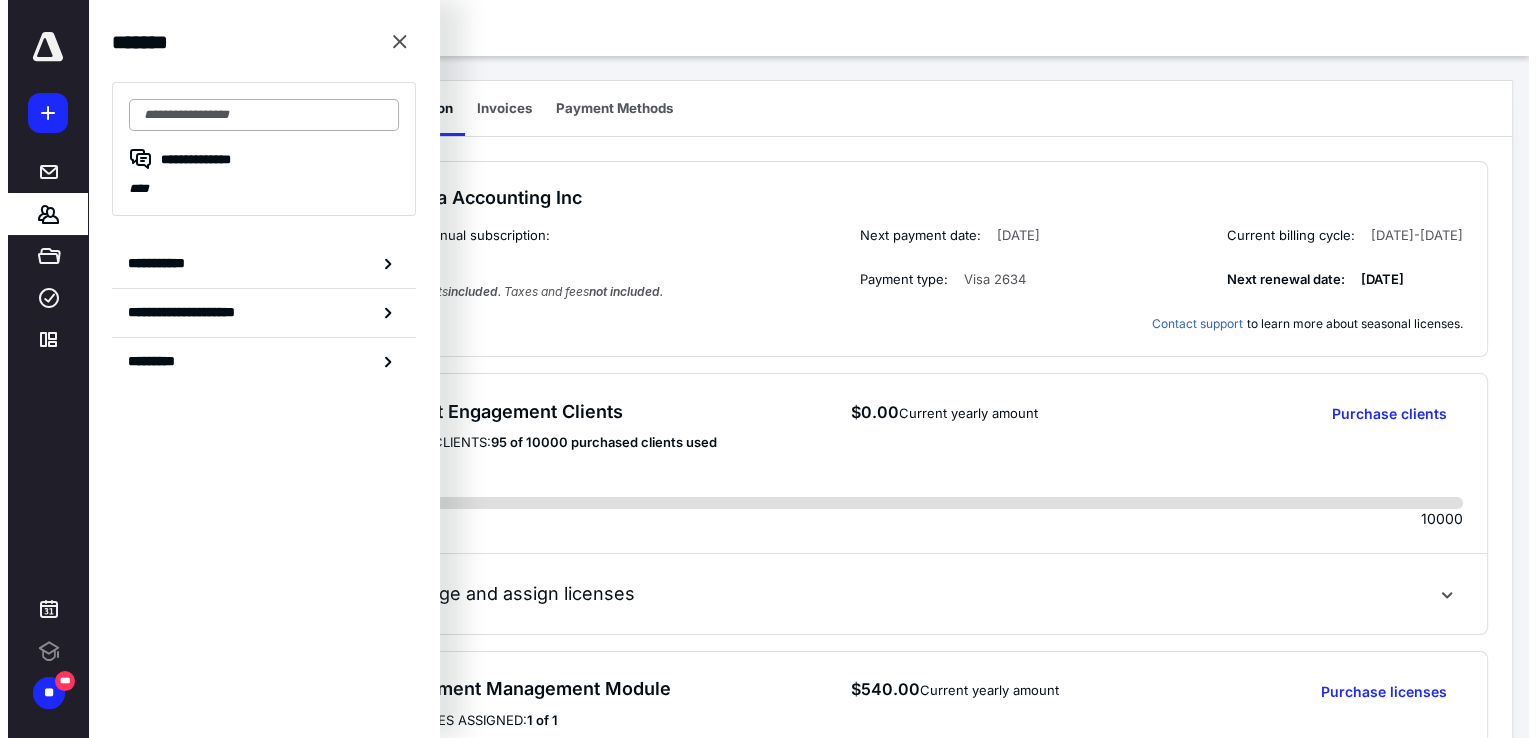 scroll, scrollTop: 0, scrollLeft: 0, axis: both 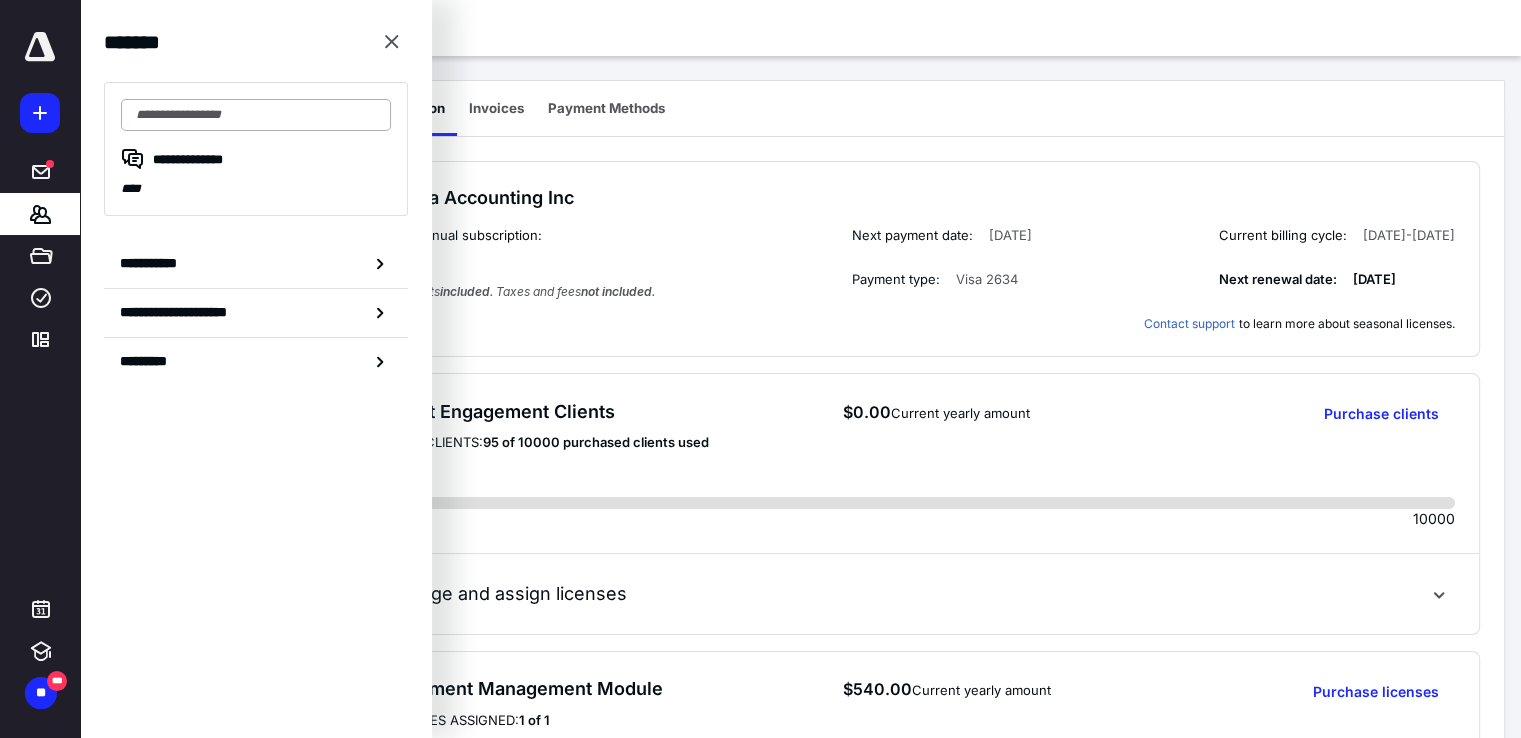 click at bounding box center (256, 115) 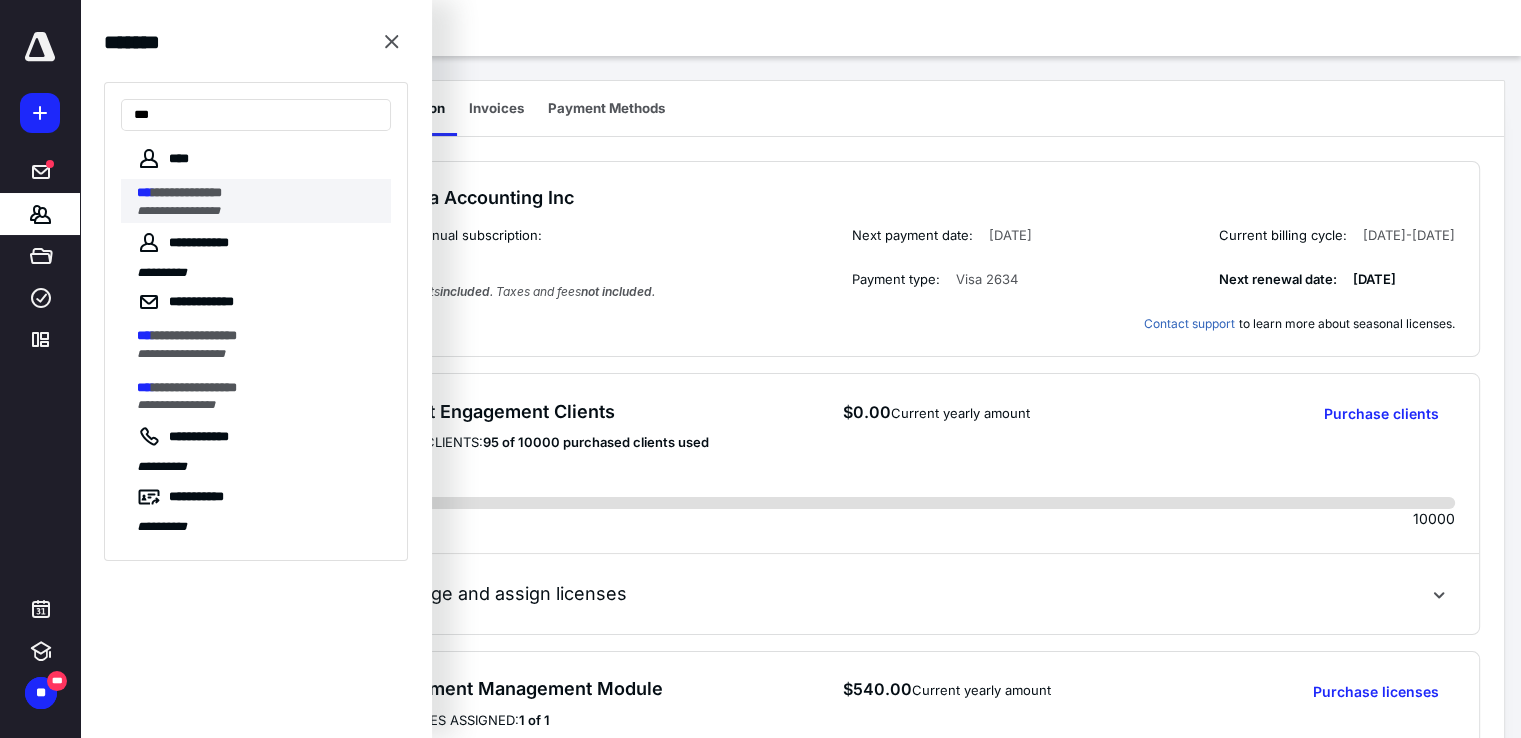 type on "***" 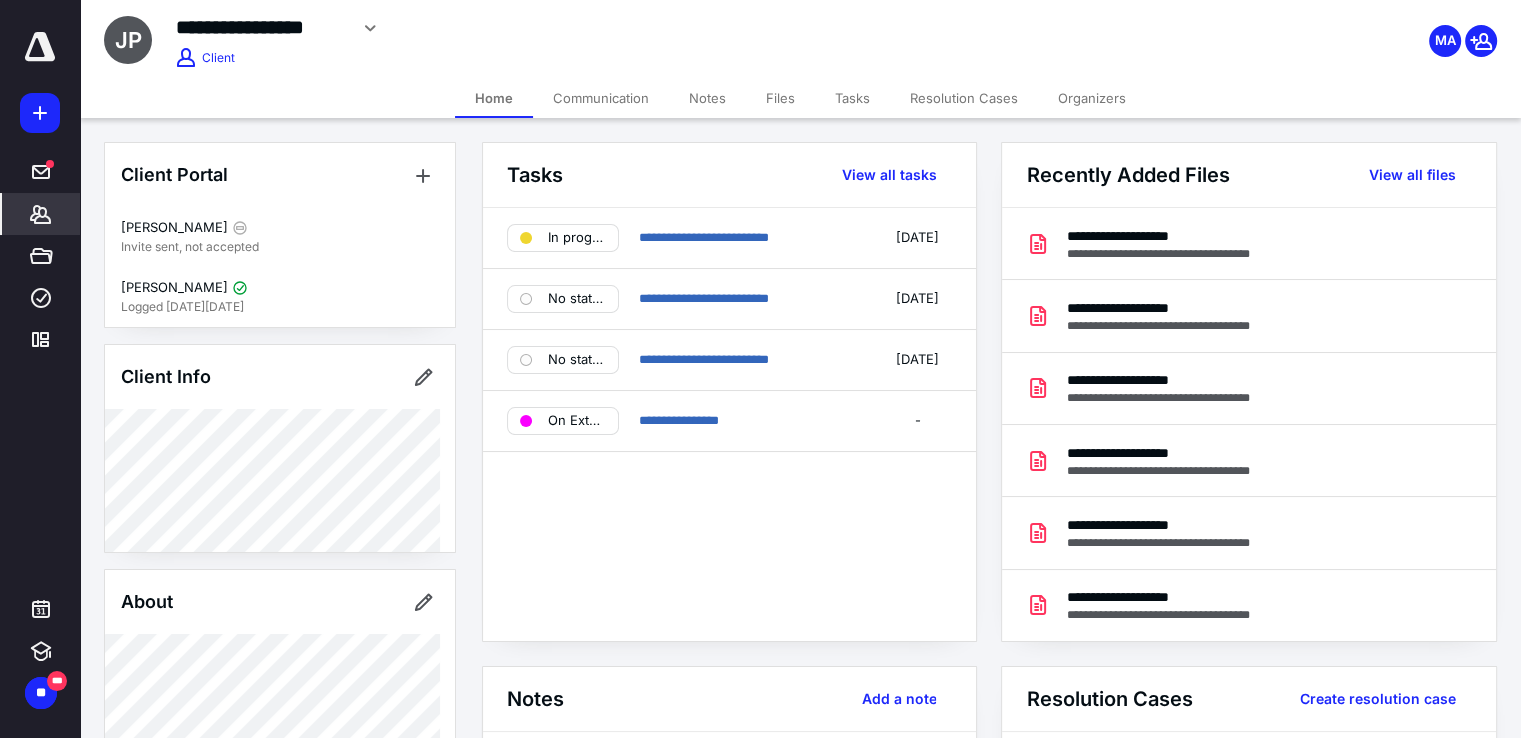 click on "Files" at bounding box center [780, 98] 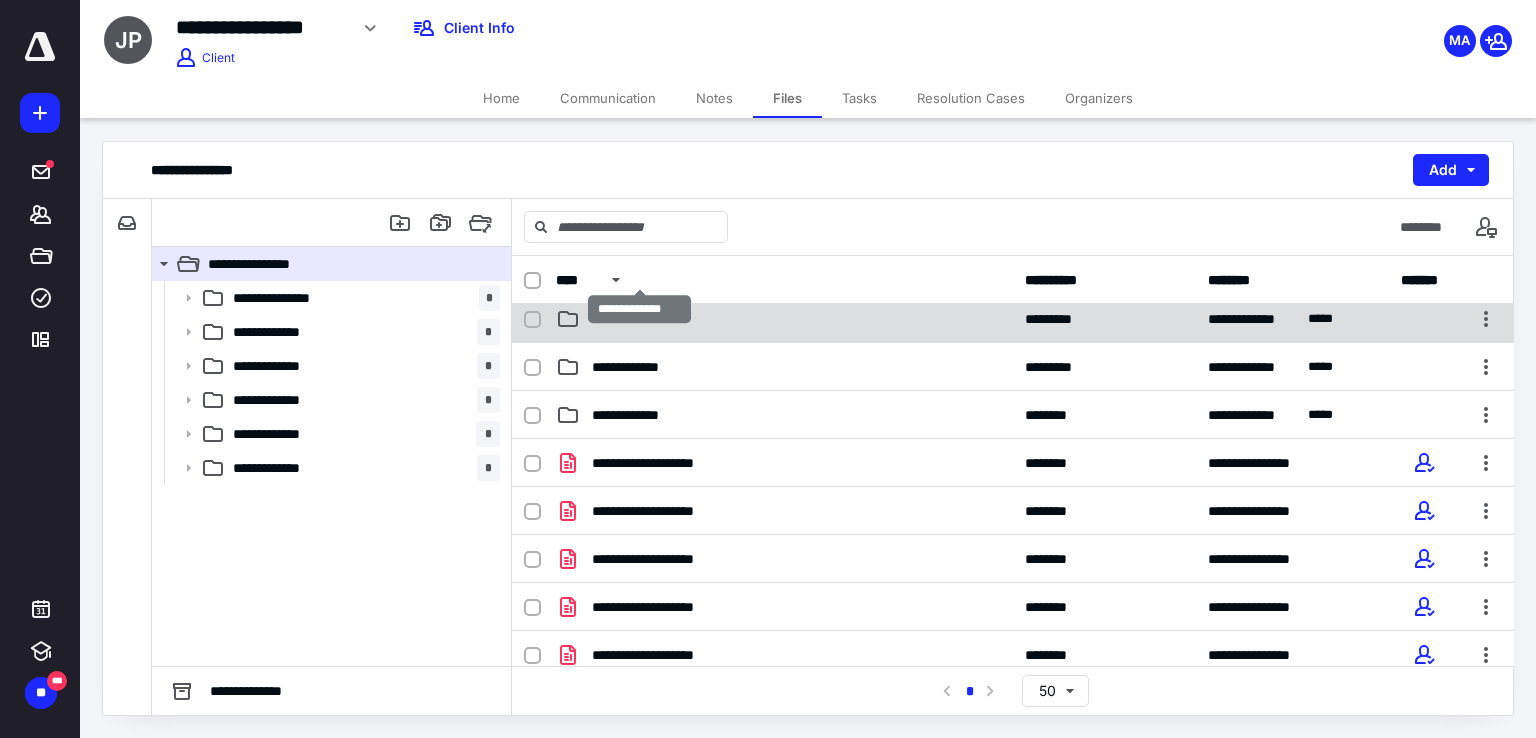 scroll, scrollTop: 200, scrollLeft: 0, axis: vertical 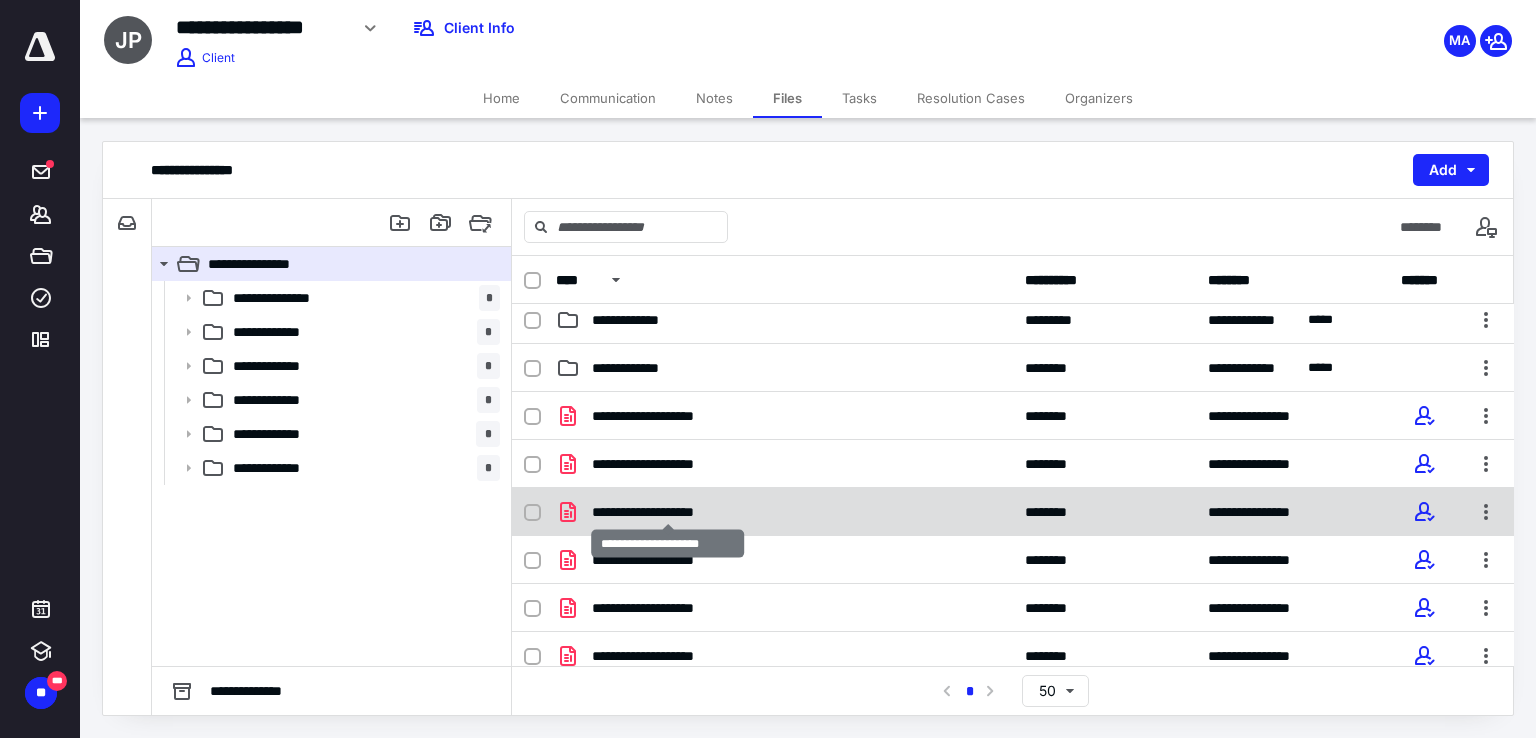 click on "**********" at bounding box center [668, 512] 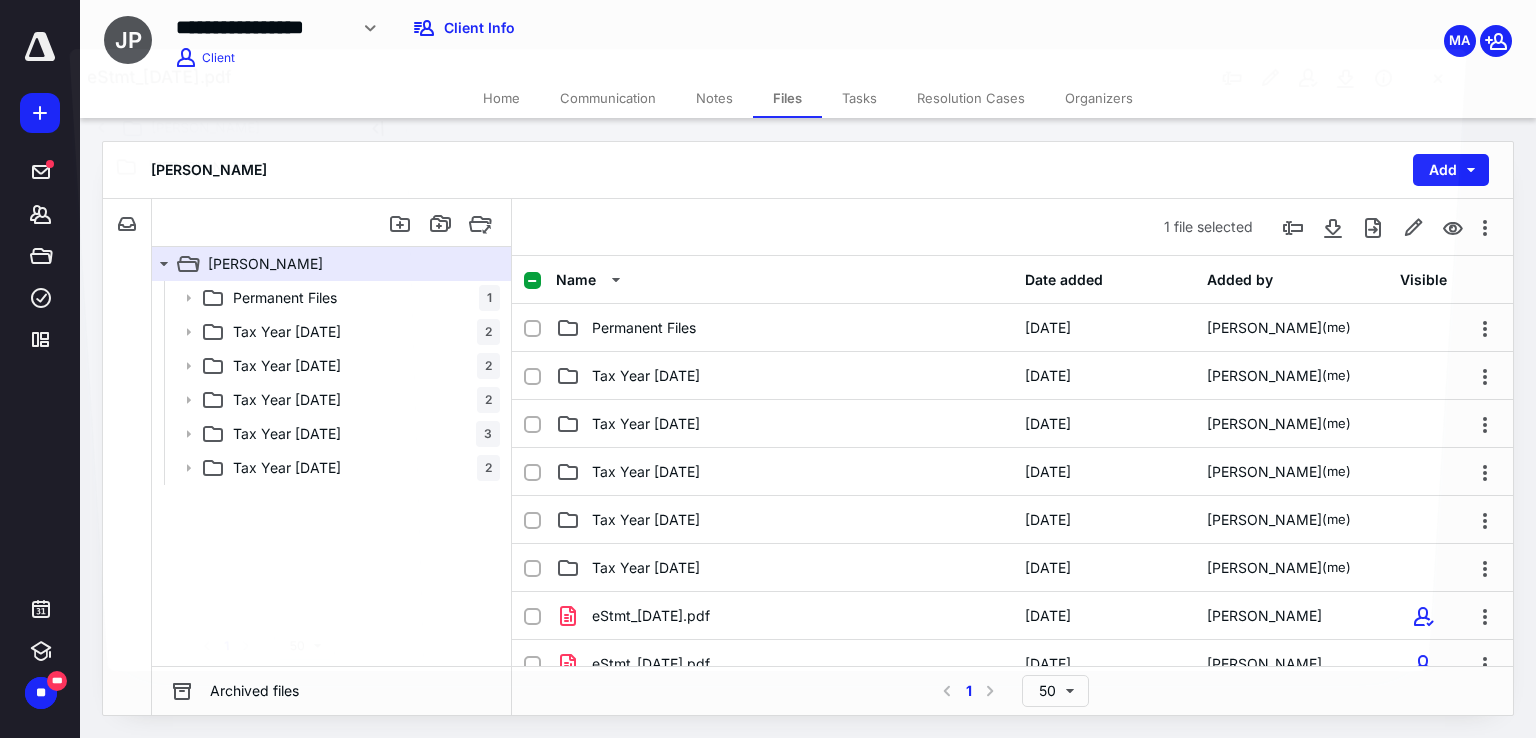 click at bounding box center (934, 385) 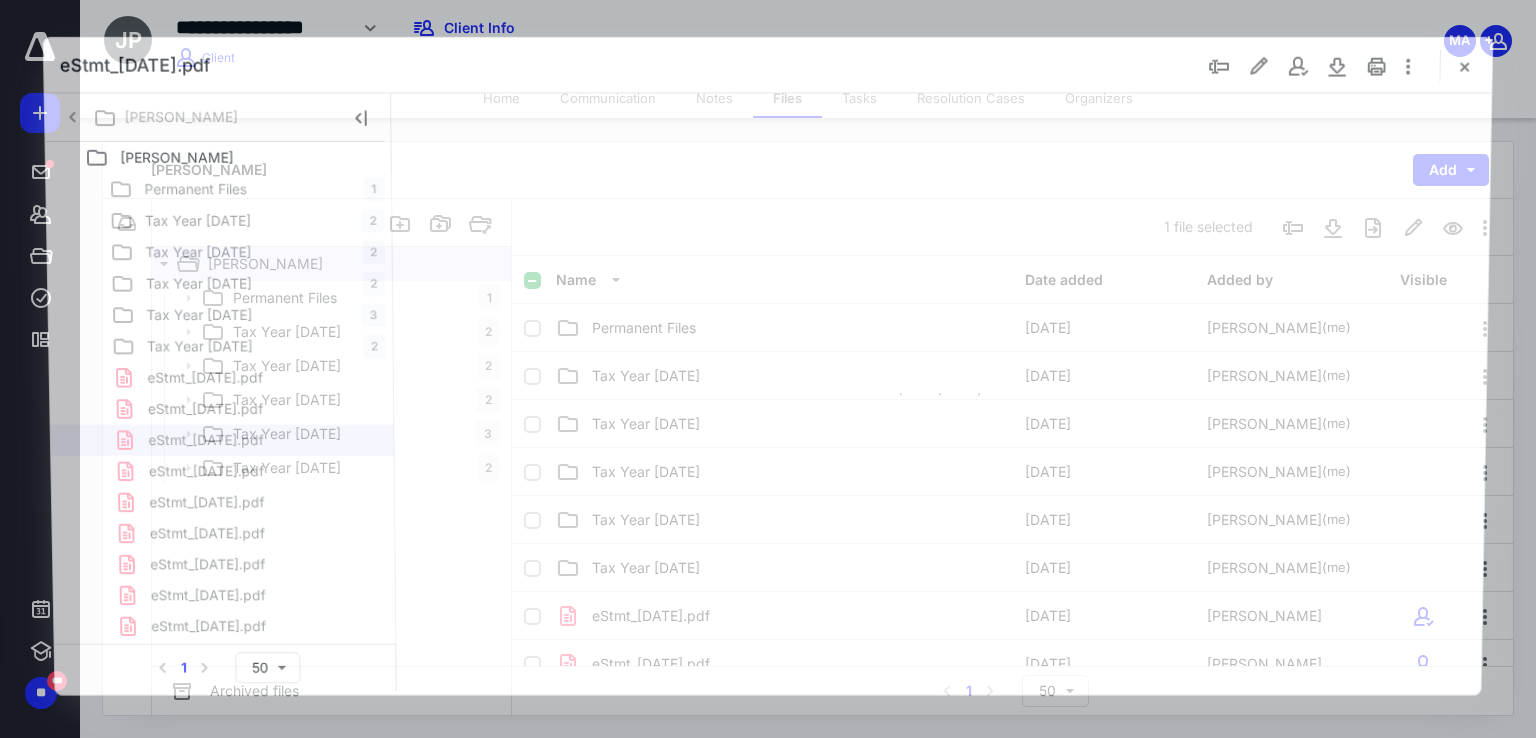 scroll, scrollTop: 200, scrollLeft: 0, axis: vertical 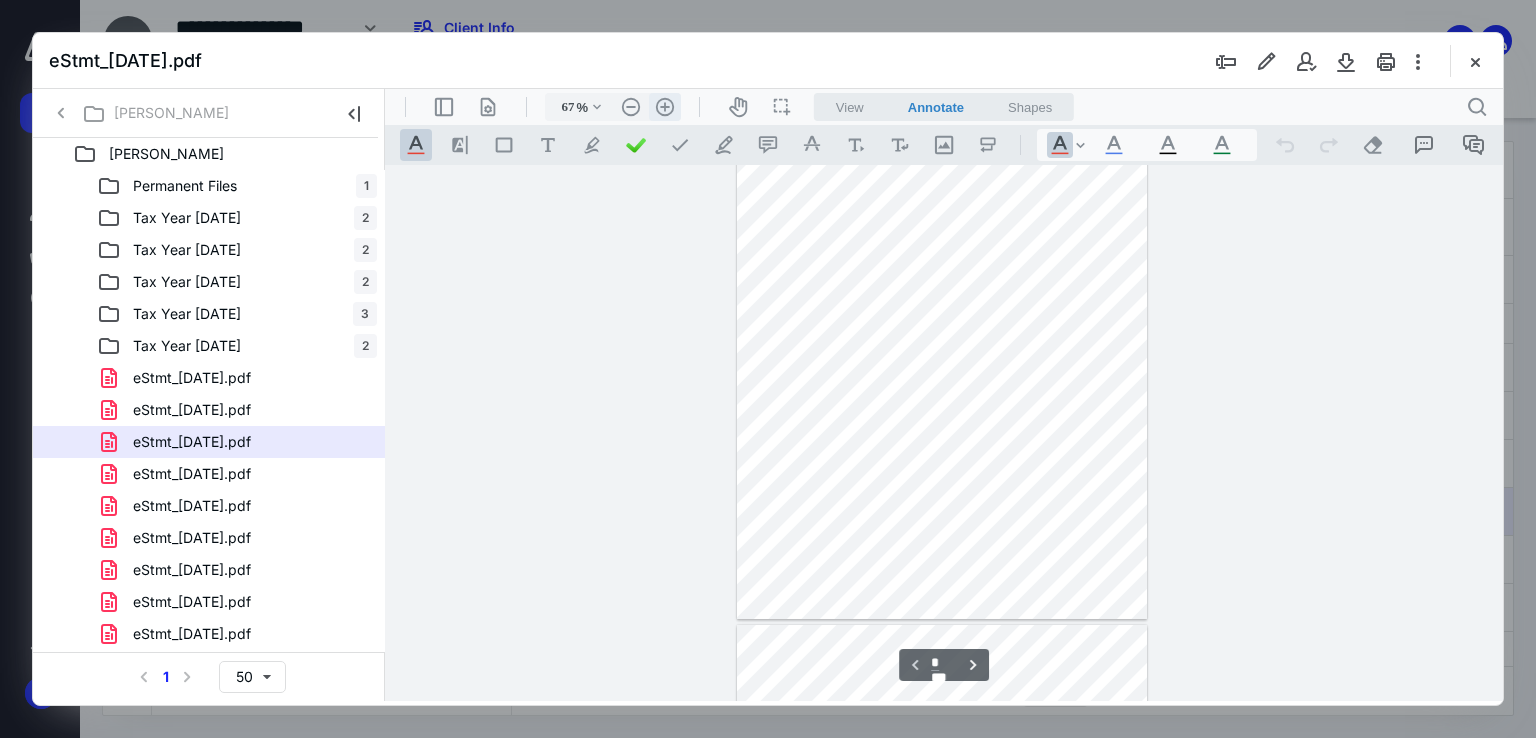click on ".cls-1{fill:#abb0c4;} icon - header - zoom - in - line" at bounding box center (665, 107) 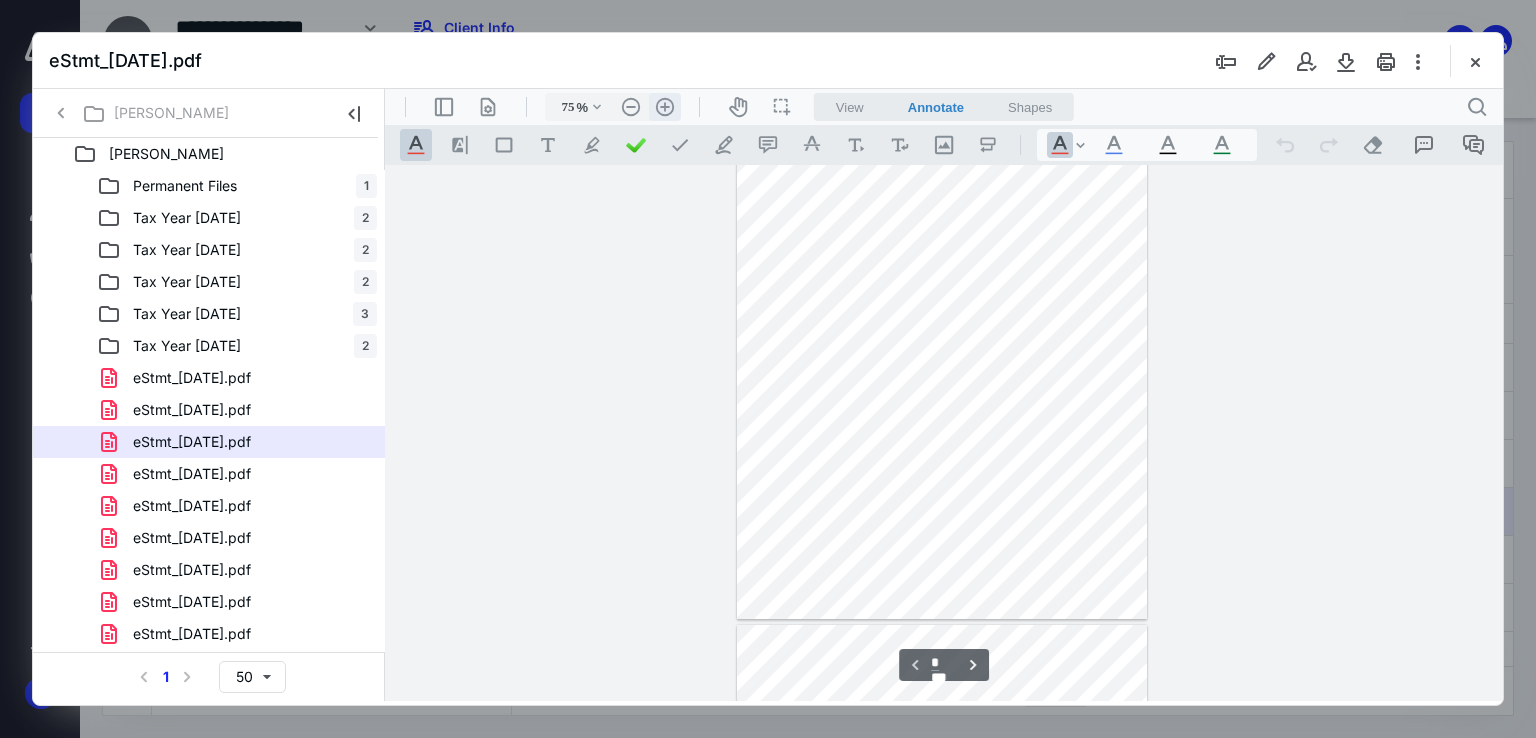 click on ".cls-1{fill:#abb0c4;} icon - header - zoom - in - line" at bounding box center (665, 107) 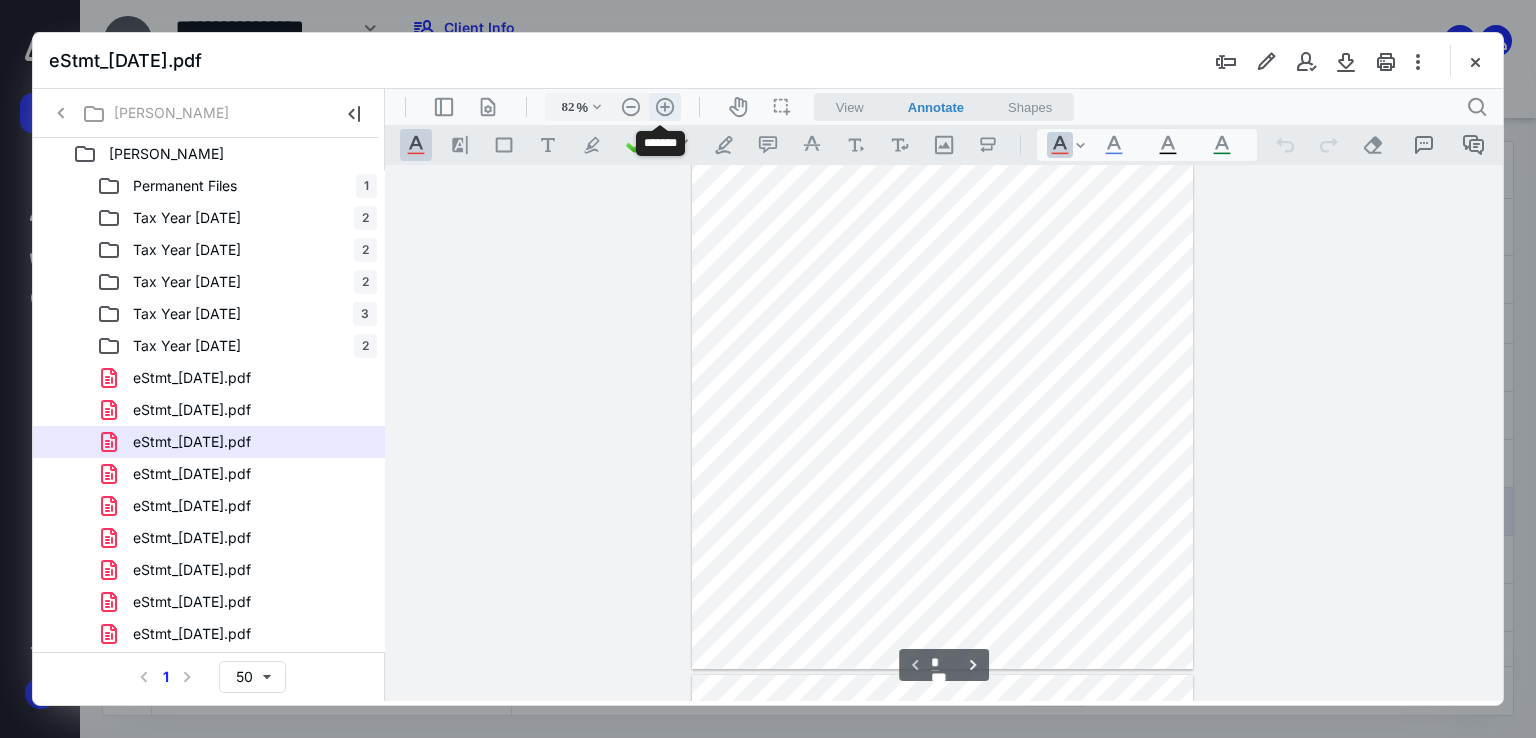 click on ".cls-1{fill:#abb0c4;} icon - header - zoom - in - line" at bounding box center (665, 107) 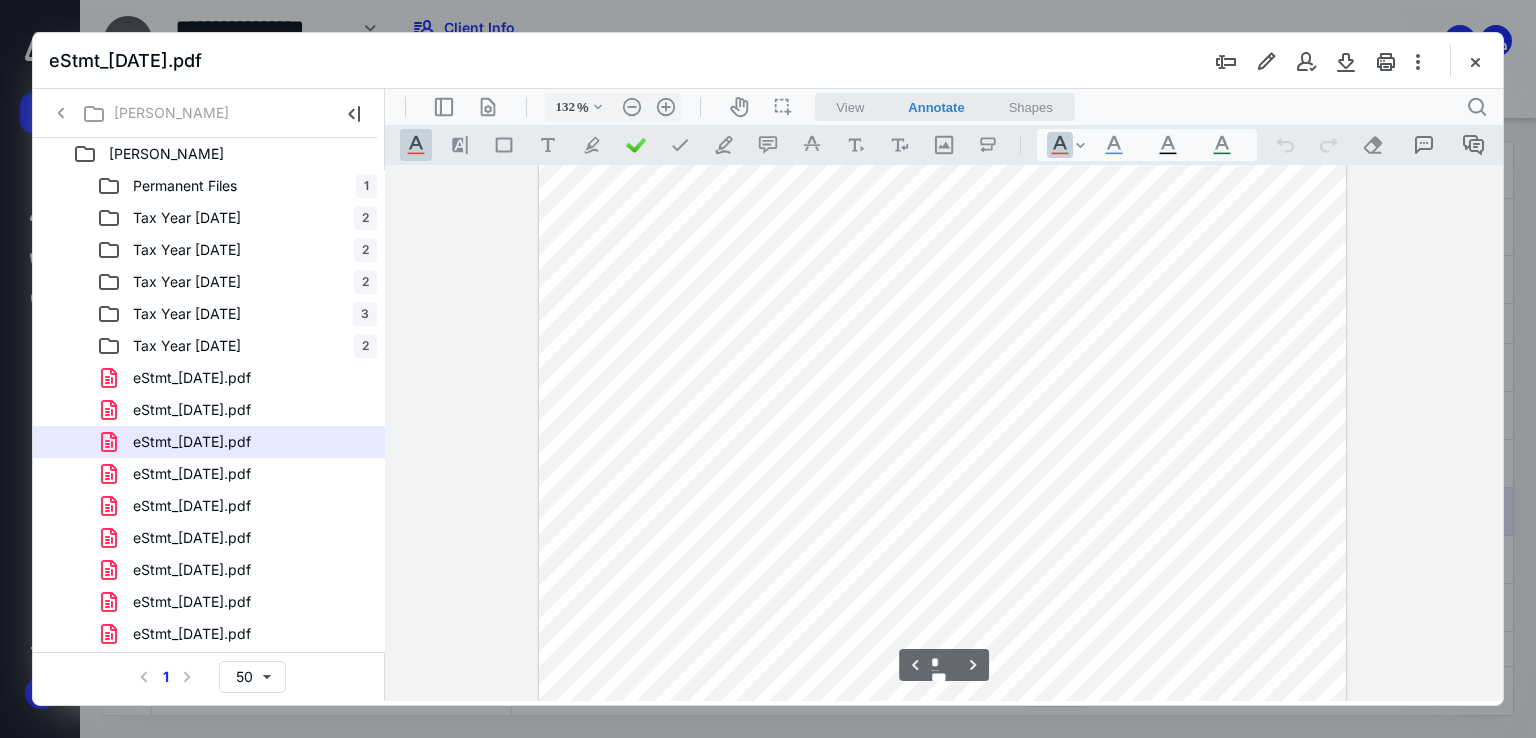 scroll, scrollTop: 2378, scrollLeft: 0, axis: vertical 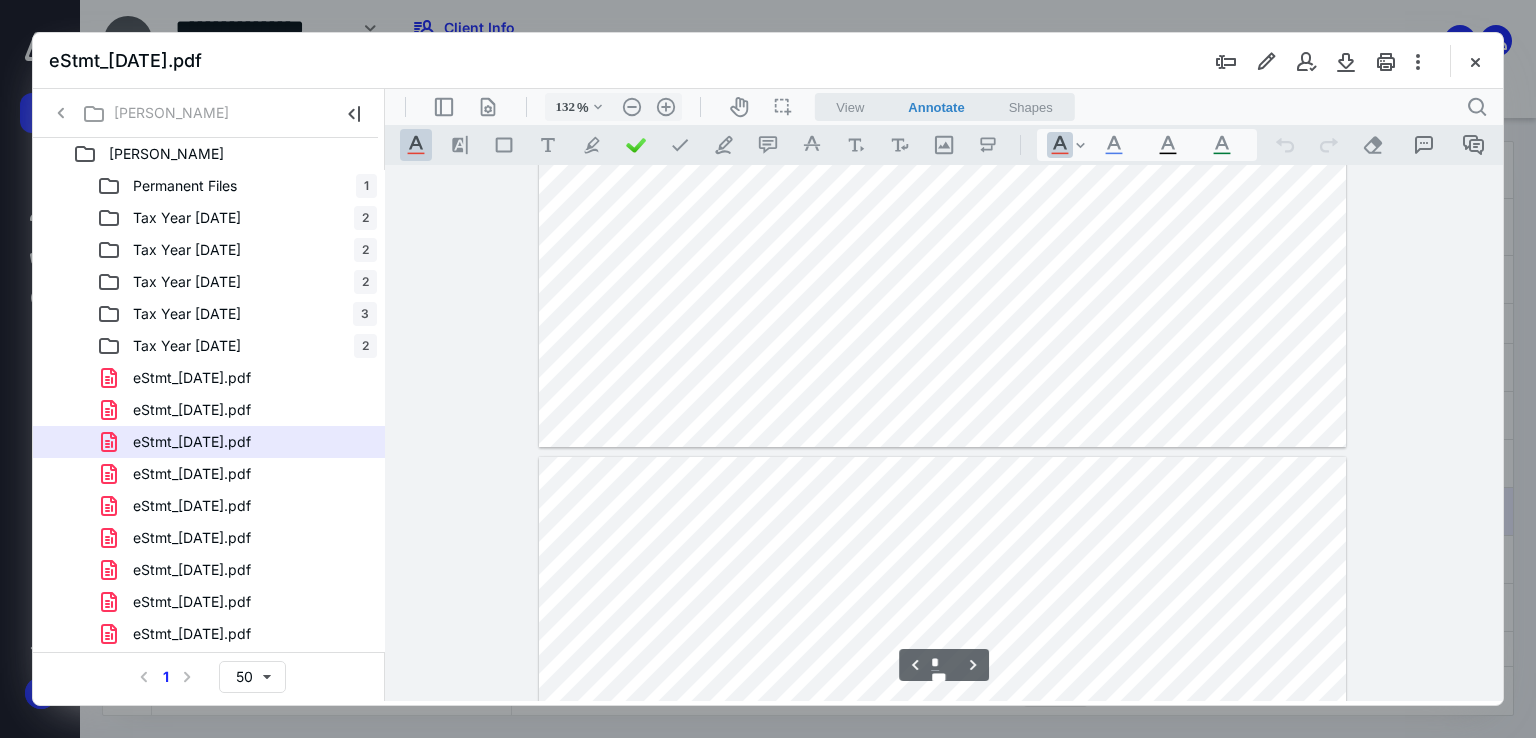 type on "*" 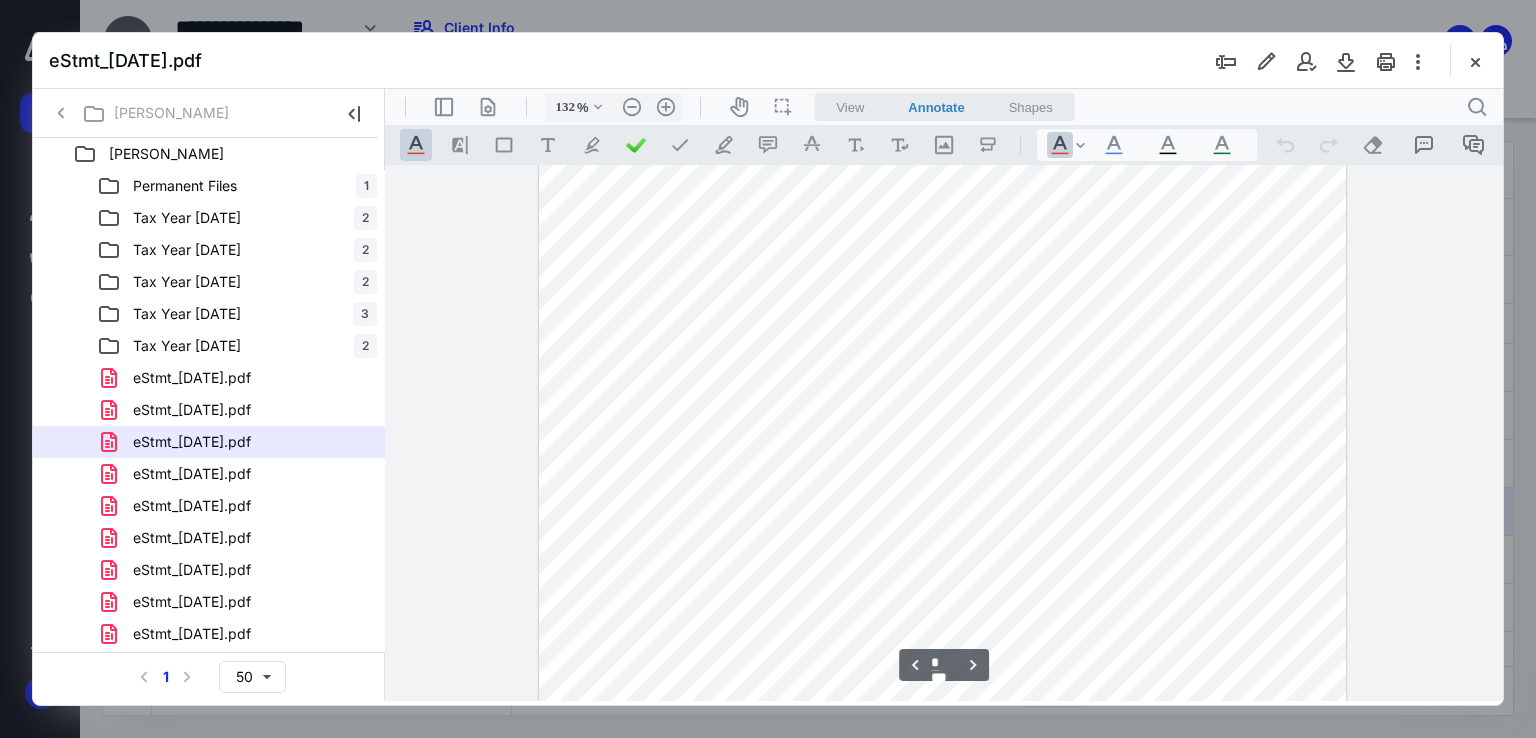 scroll, scrollTop: 3178, scrollLeft: 0, axis: vertical 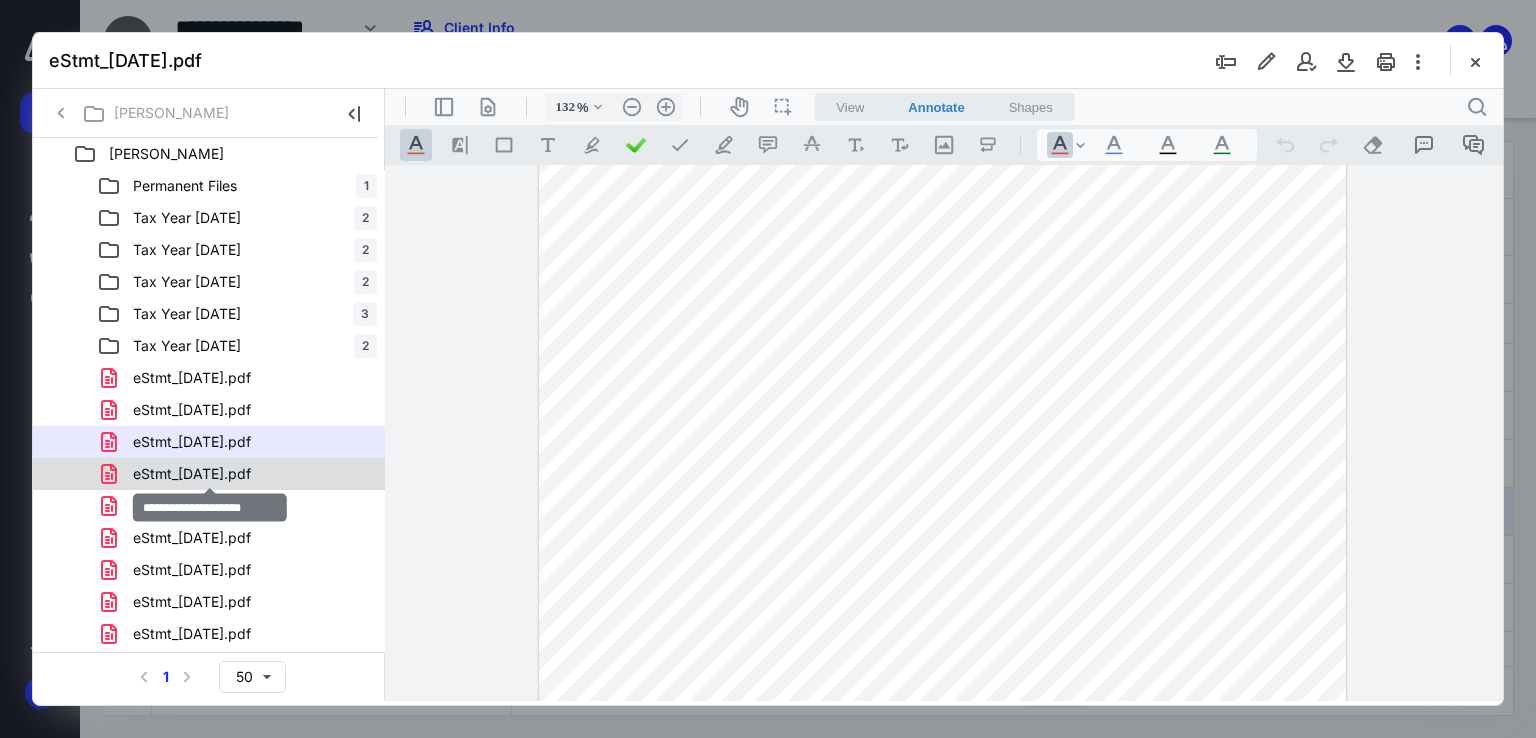click on "eStmt_2020-06-30.pdf" at bounding box center (192, 474) 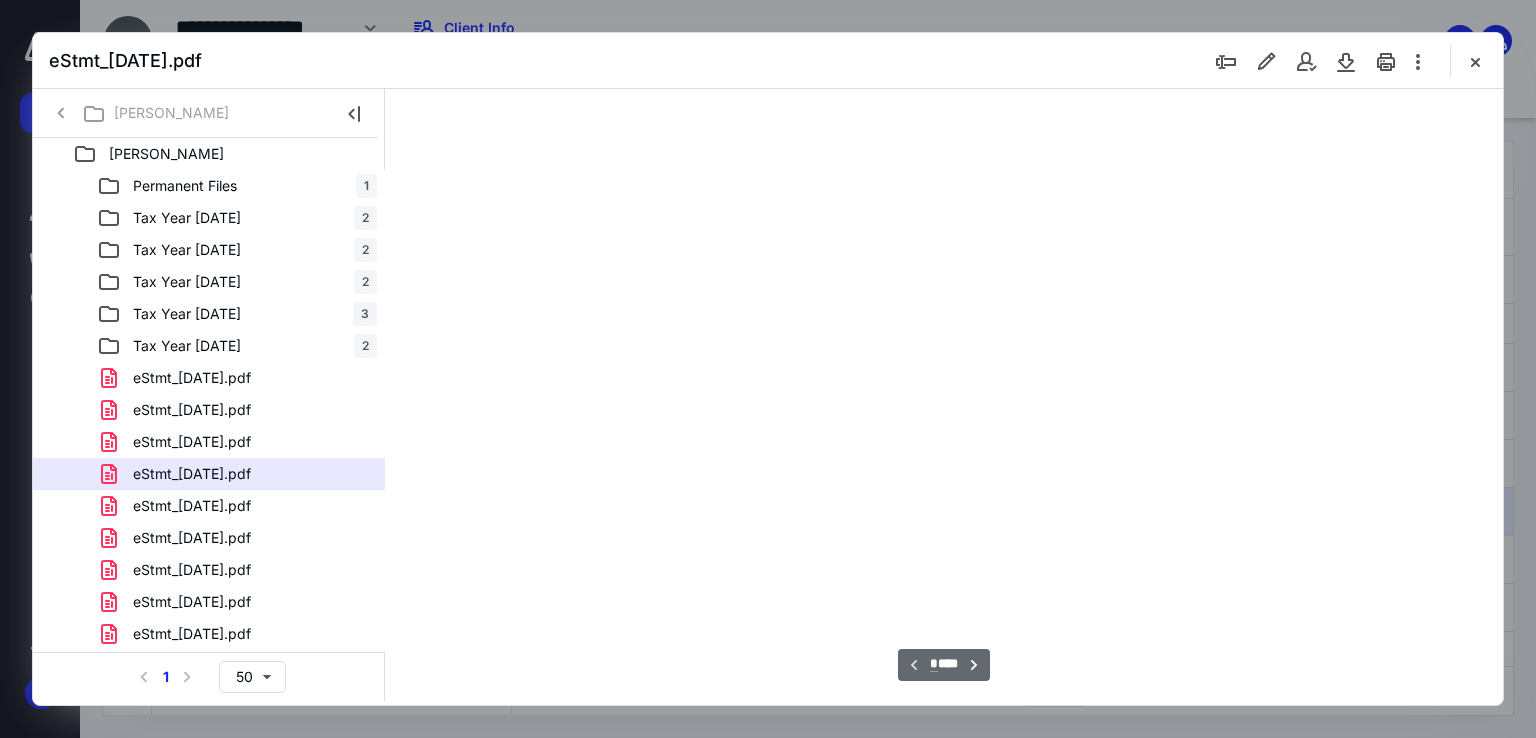 scroll, scrollTop: 79, scrollLeft: 0, axis: vertical 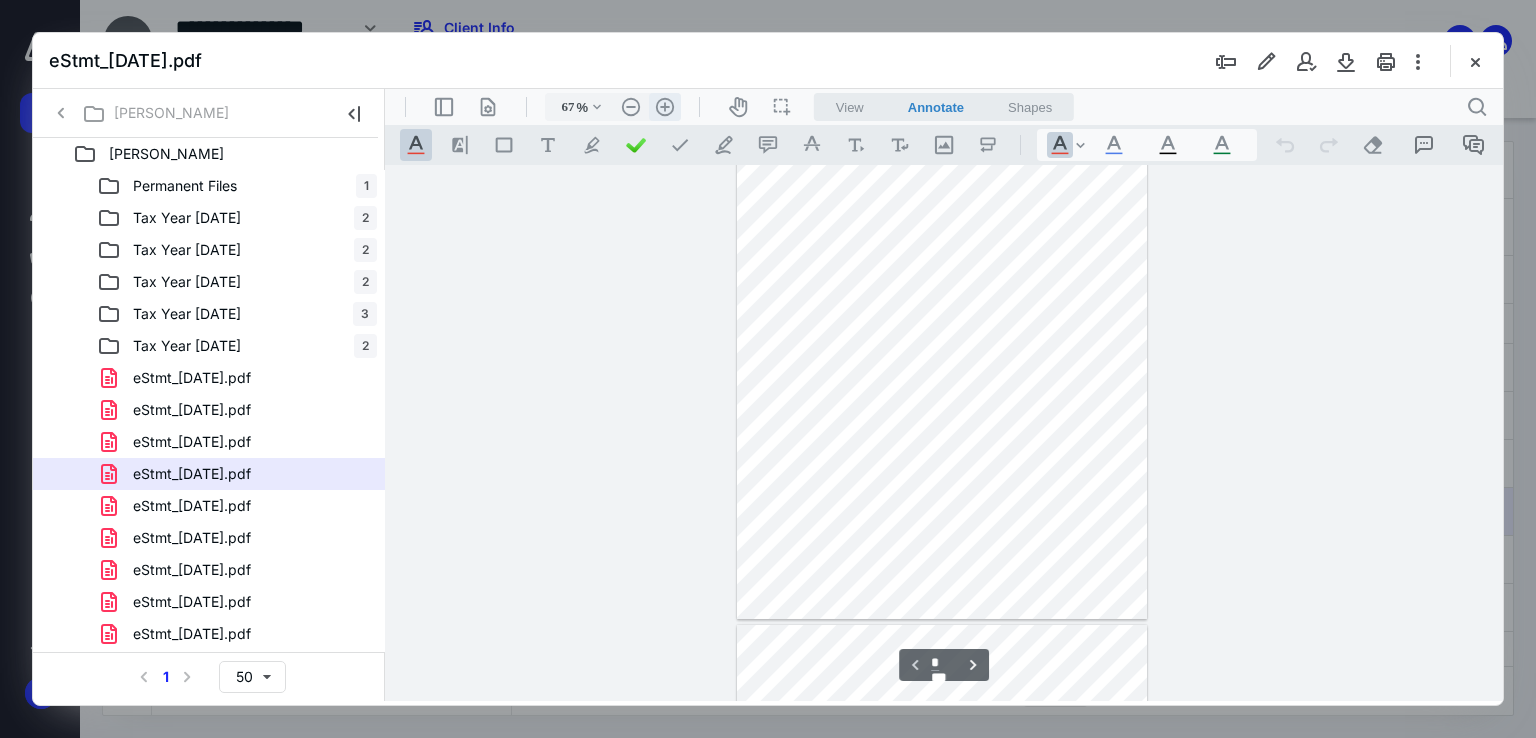 click on ".cls-1{fill:#abb0c4;} icon - header - zoom - in - line" at bounding box center (665, 107) 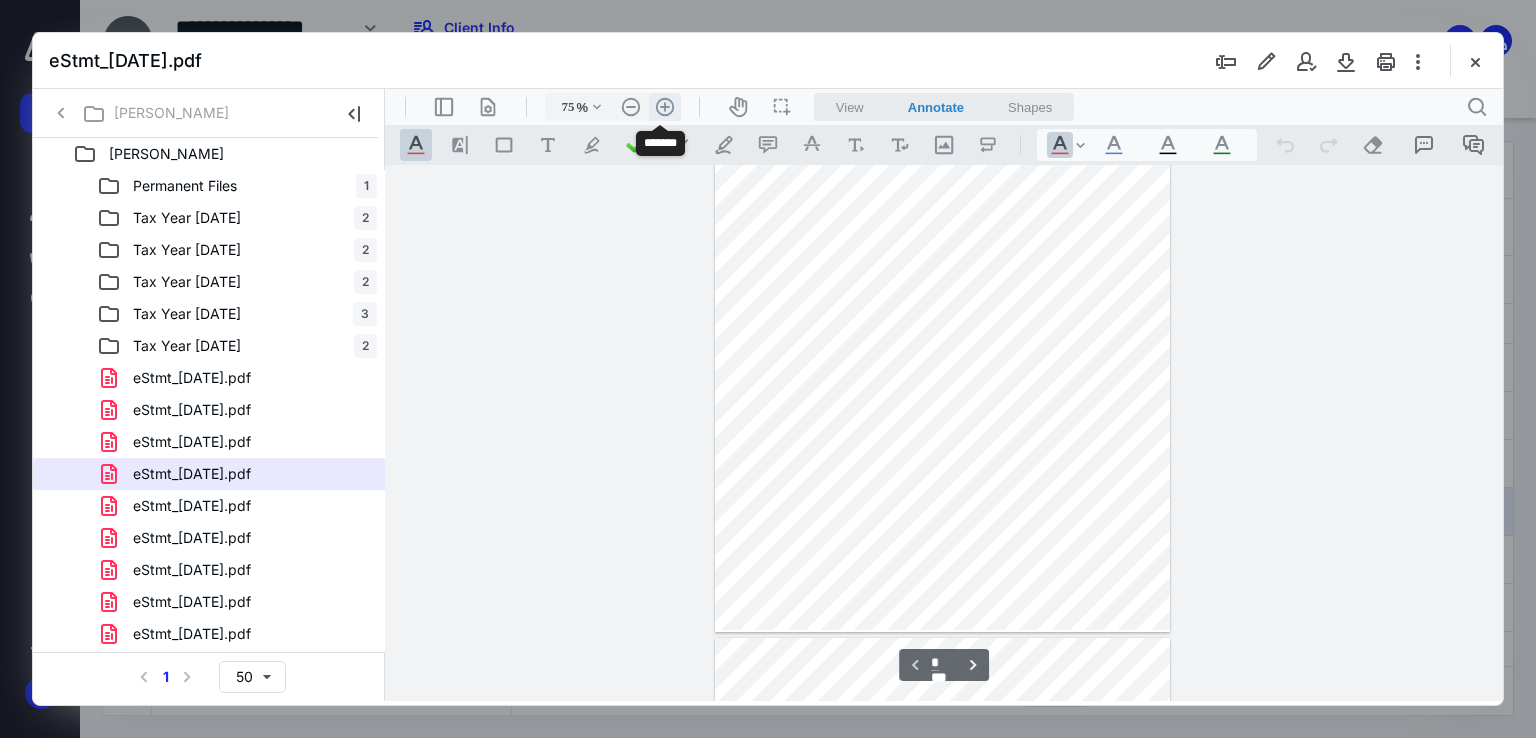 click on ".cls-1{fill:#abb0c4;} icon - header - zoom - in - line" at bounding box center (665, 107) 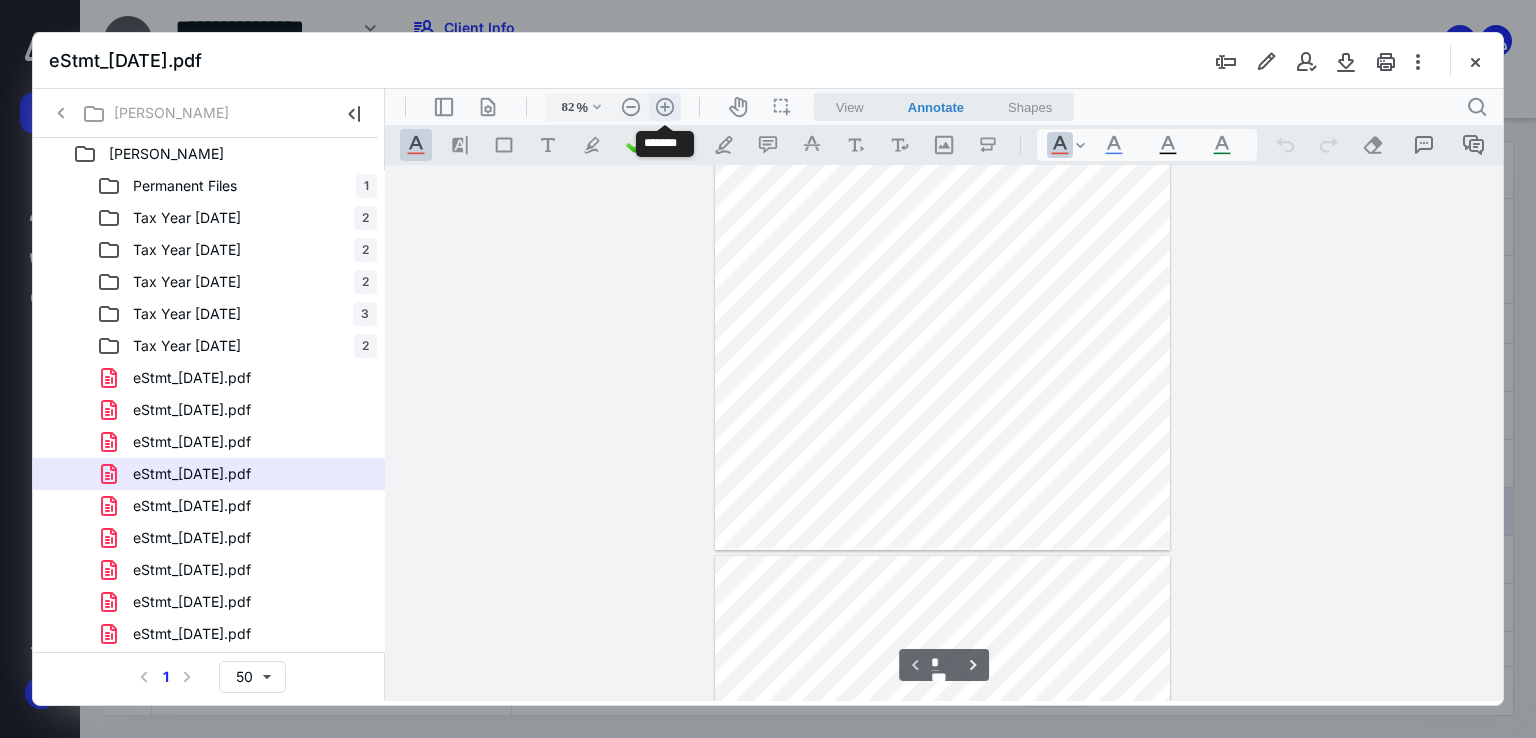 click on ".cls-1{fill:#abb0c4;} icon - header - zoom - in - line" at bounding box center [665, 107] 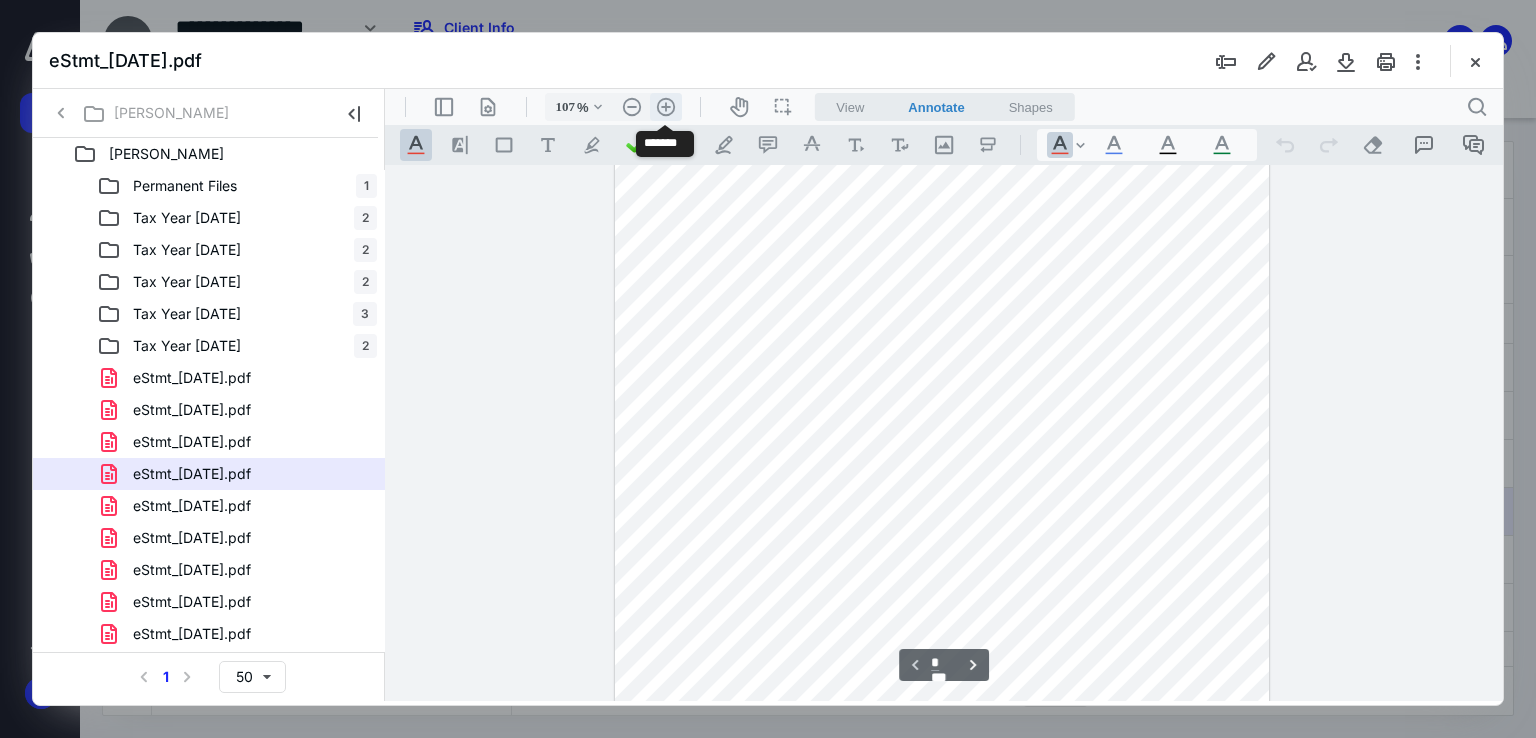 click on ".cls-1{fill:#abb0c4;} icon - header - zoom - in - line" at bounding box center [666, 107] 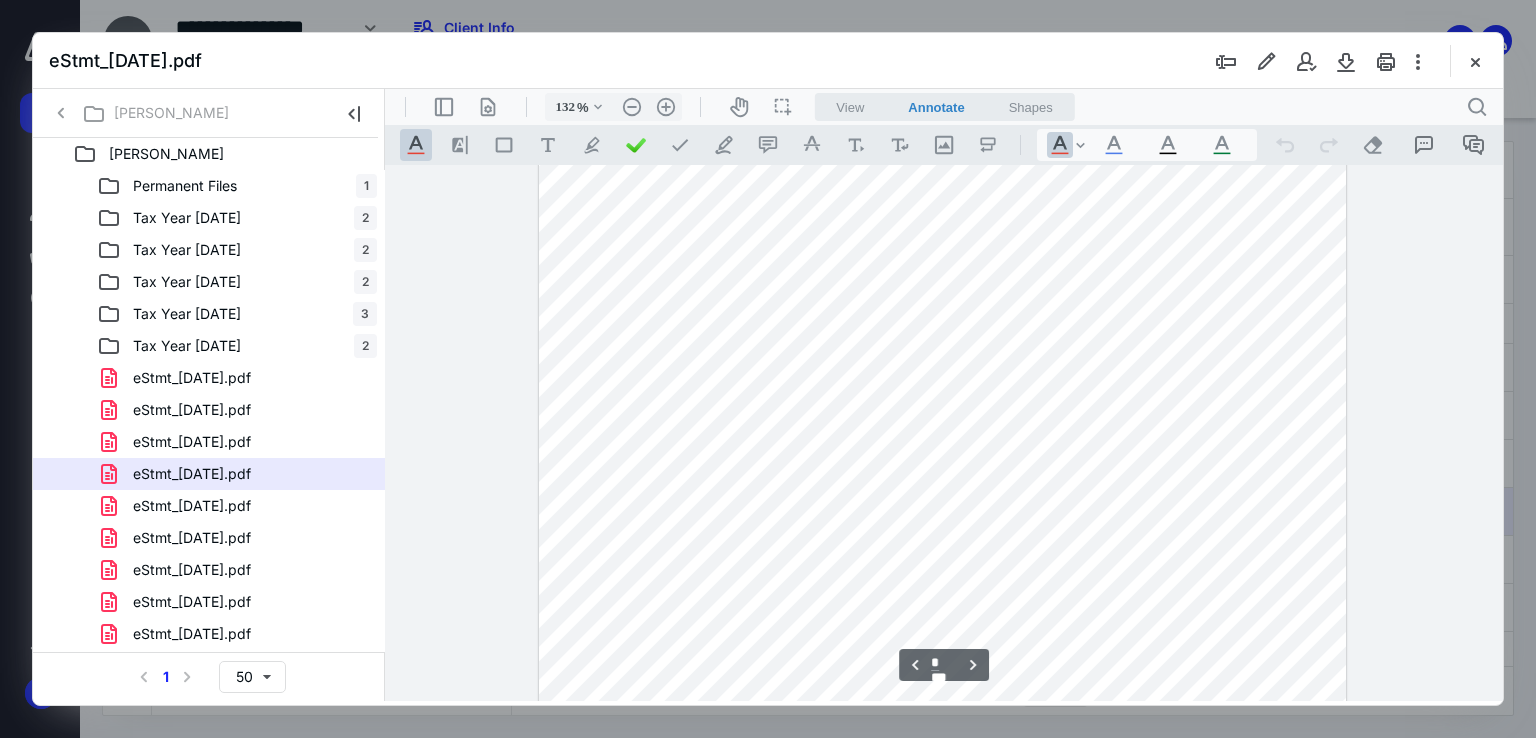 scroll, scrollTop: 2178, scrollLeft: 0, axis: vertical 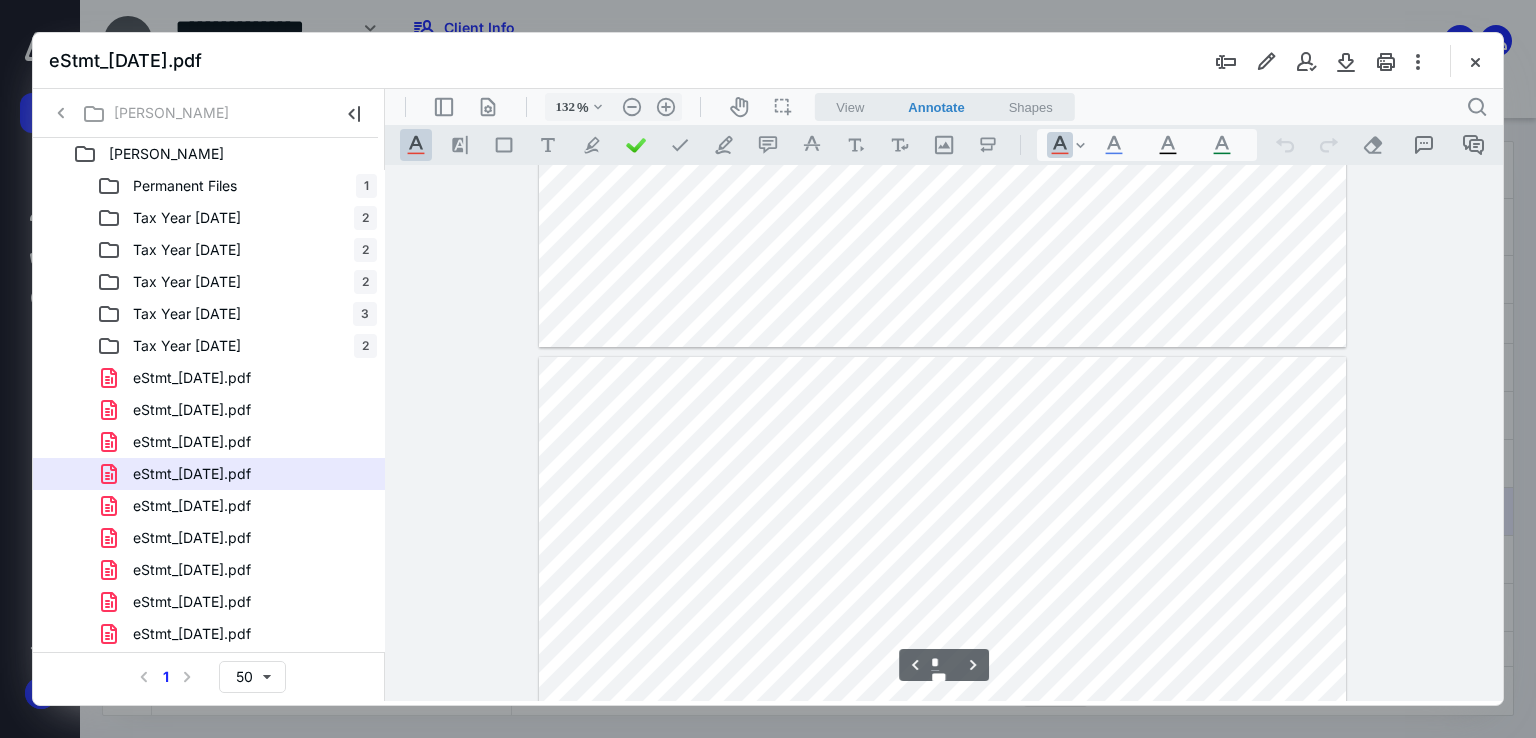 type on "*" 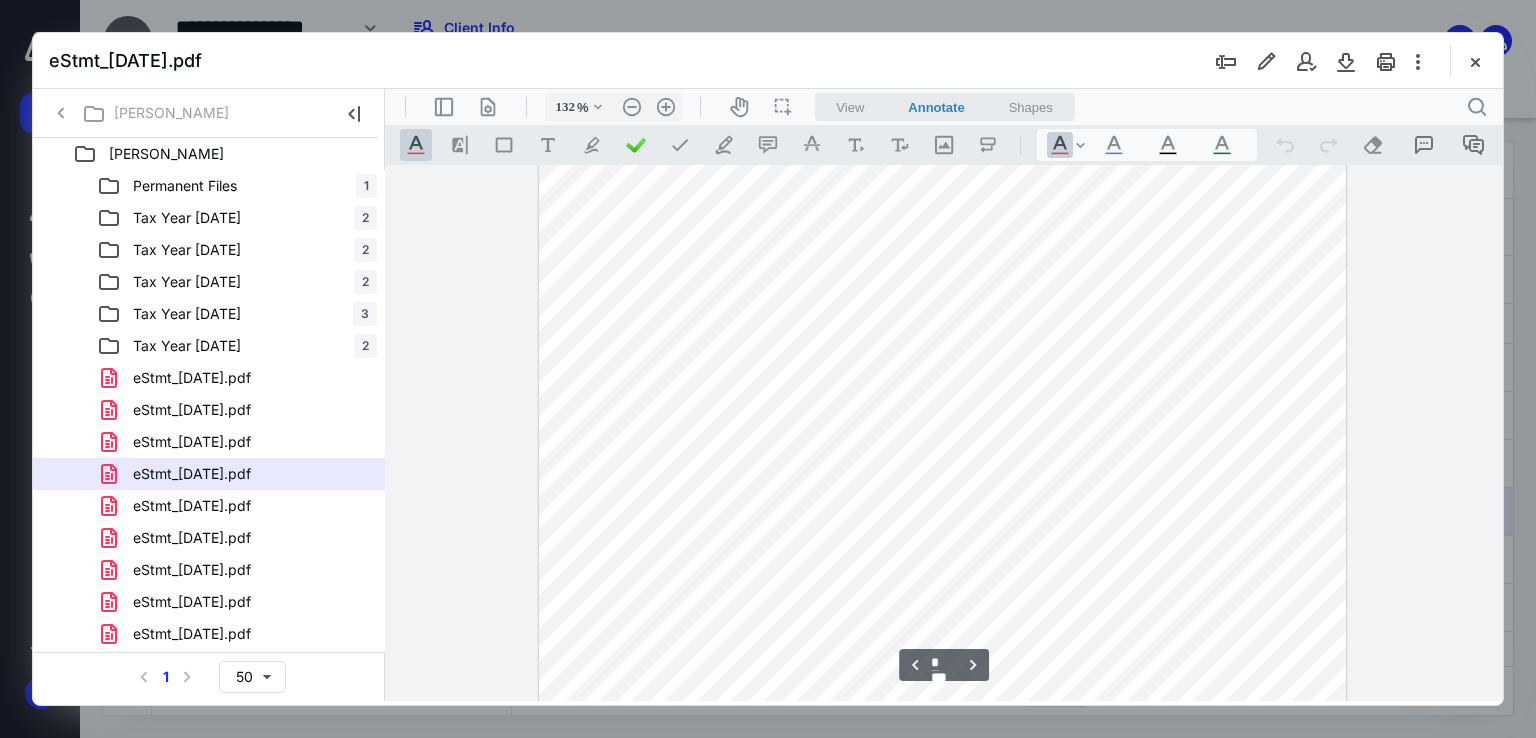 scroll, scrollTop: 2278, scrollLeft: 0, axis: vertical 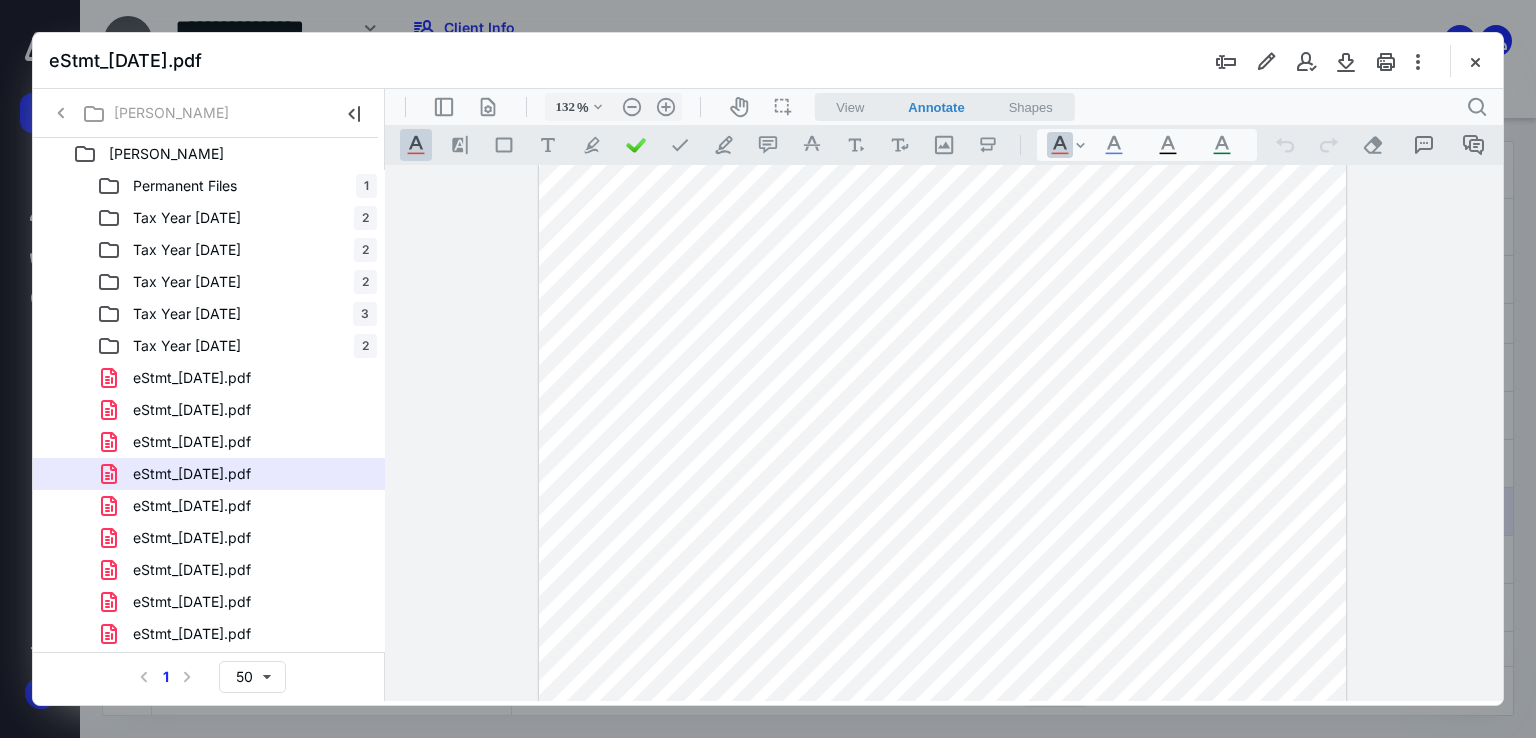 click at bounding box center [943, 524] 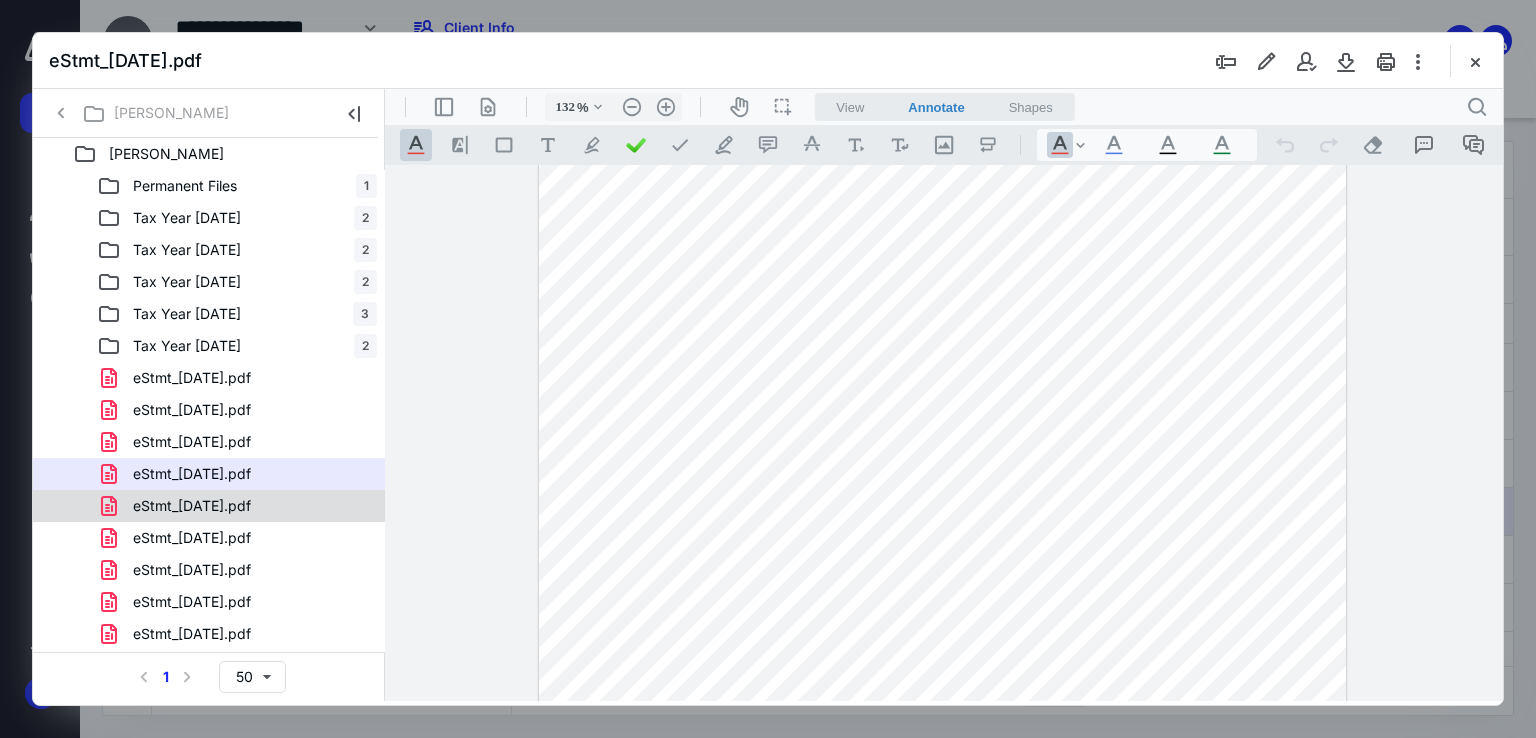 click on "eStmt_2020-07-31.pdf" at bounding box center [192, 506] 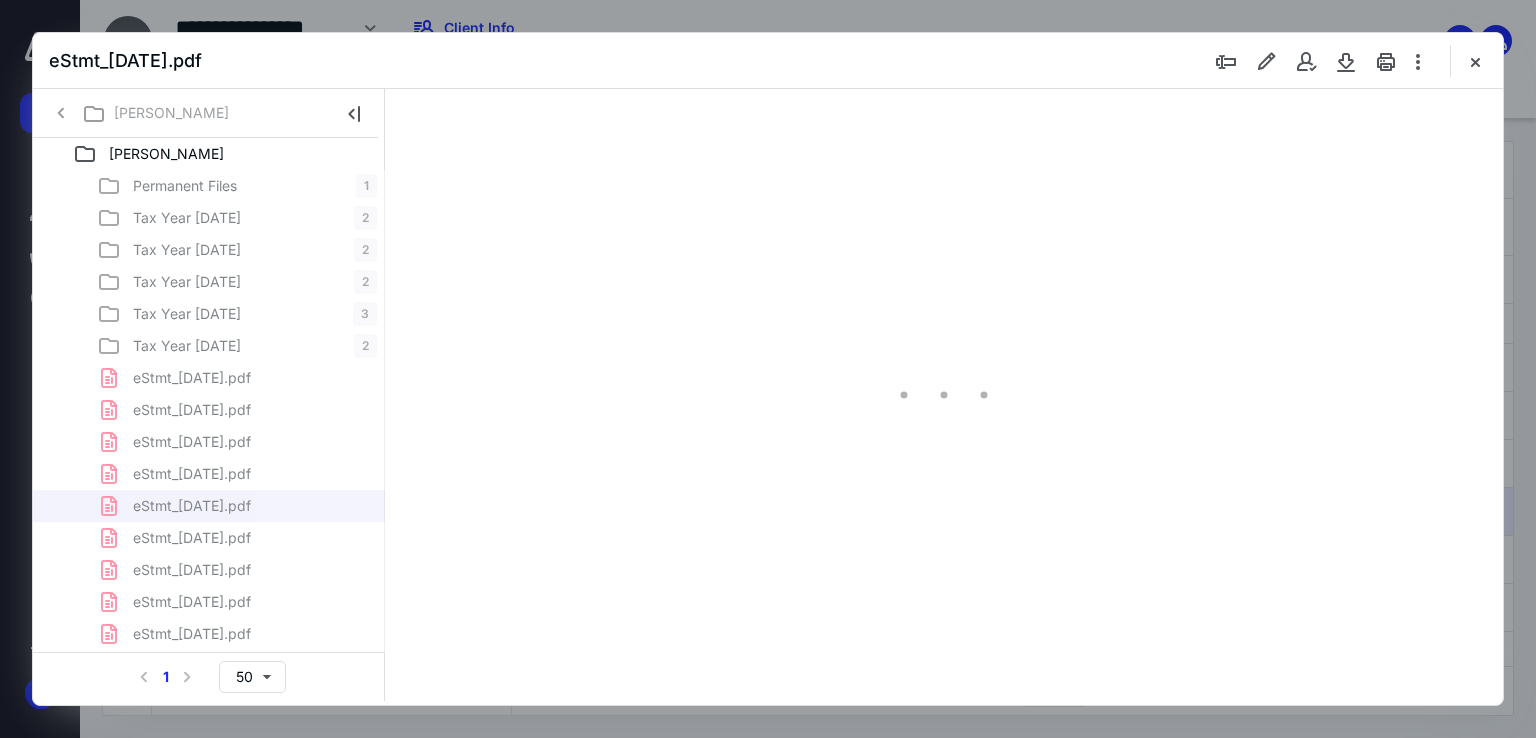 scroll, scrollTop: 79, scrollLeft: 0, axis: vertical 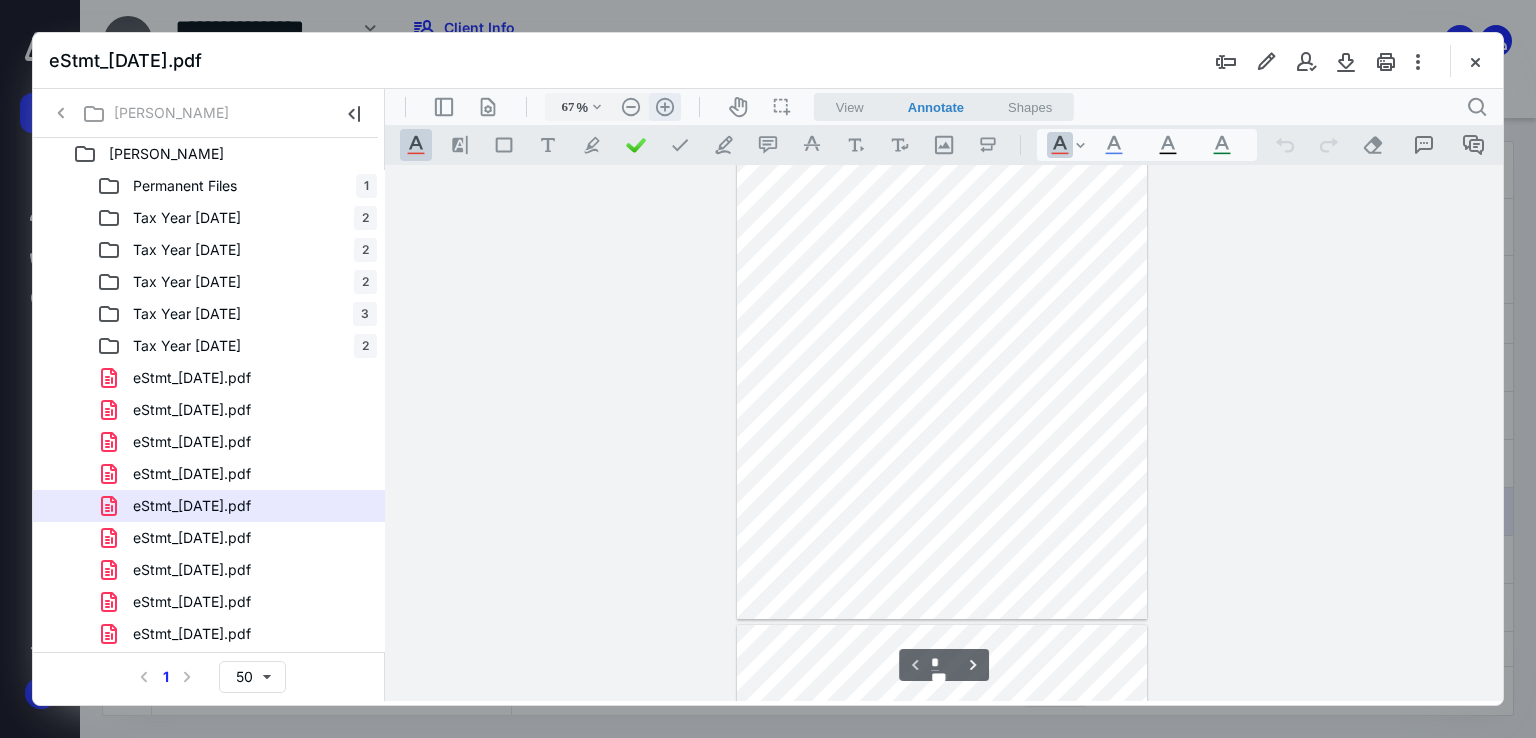 click on ".cls-1{fill:#abb0c4;} icon - header - zoom - in - line" at bounding box center (665, 107) 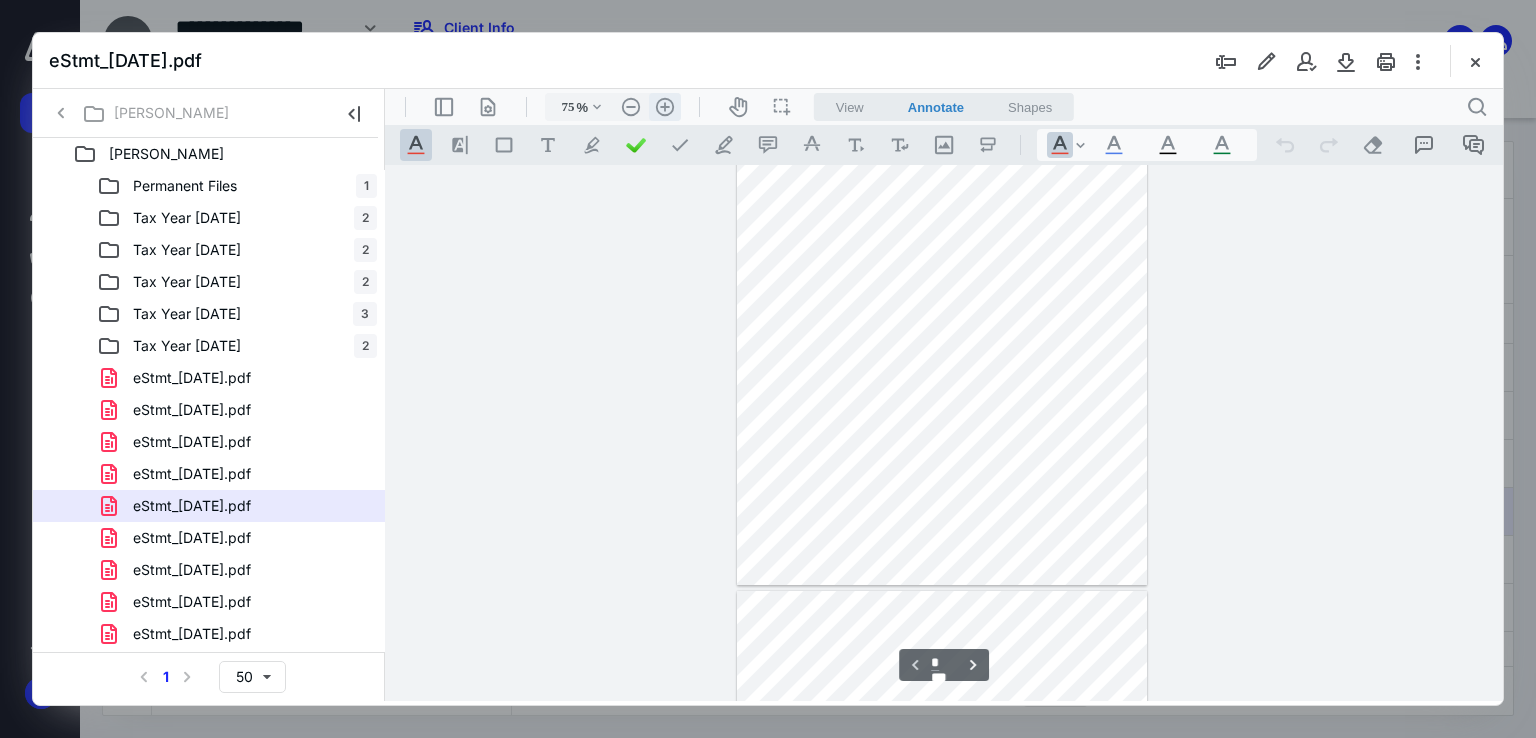 click on ".cls-1{fill:#abb0c4;} icon - header - zoom - in - line" at bounding box center (665, 107) 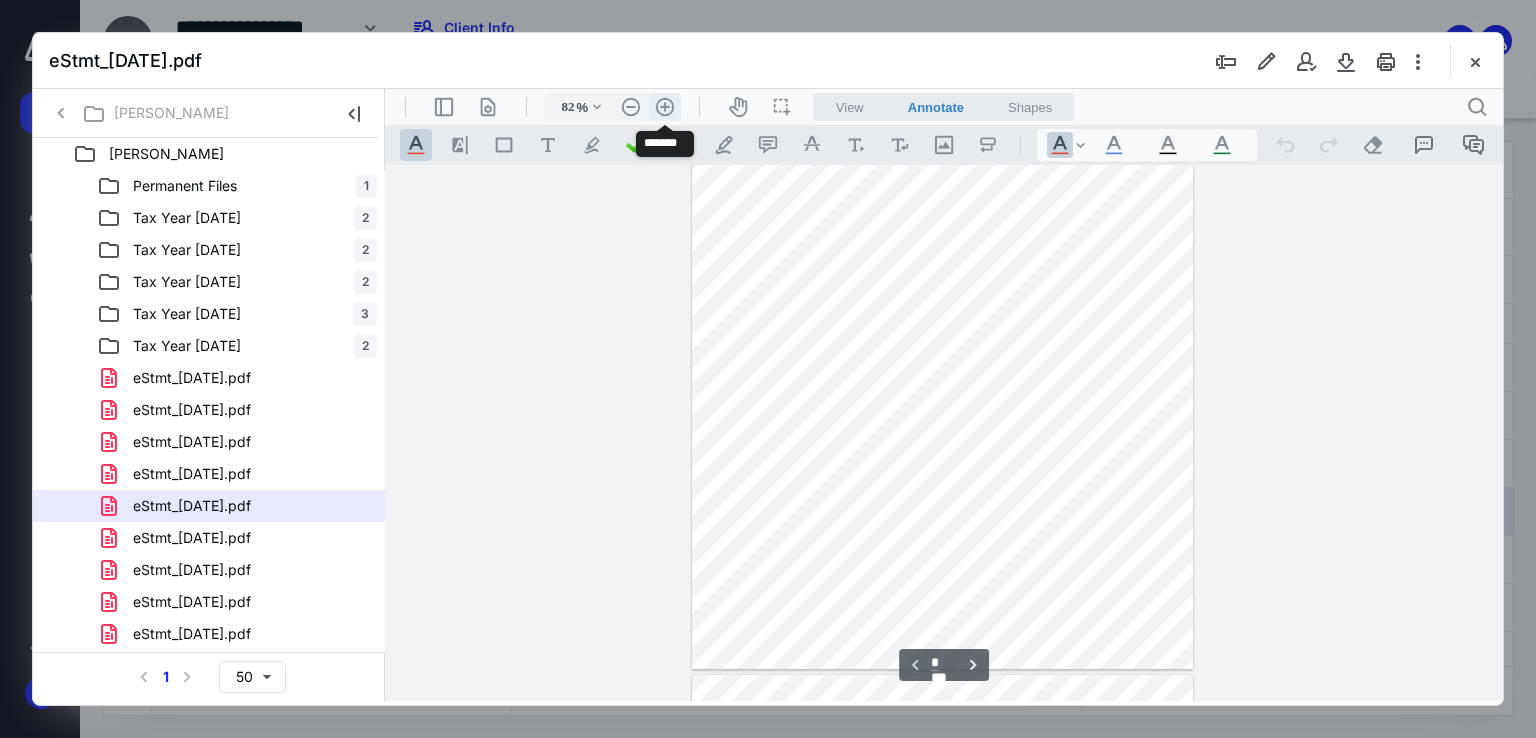 click on ".cls-1{fill:#abb0c4;} icon - header - zoom - in - line" at bounding box center [665, 107] 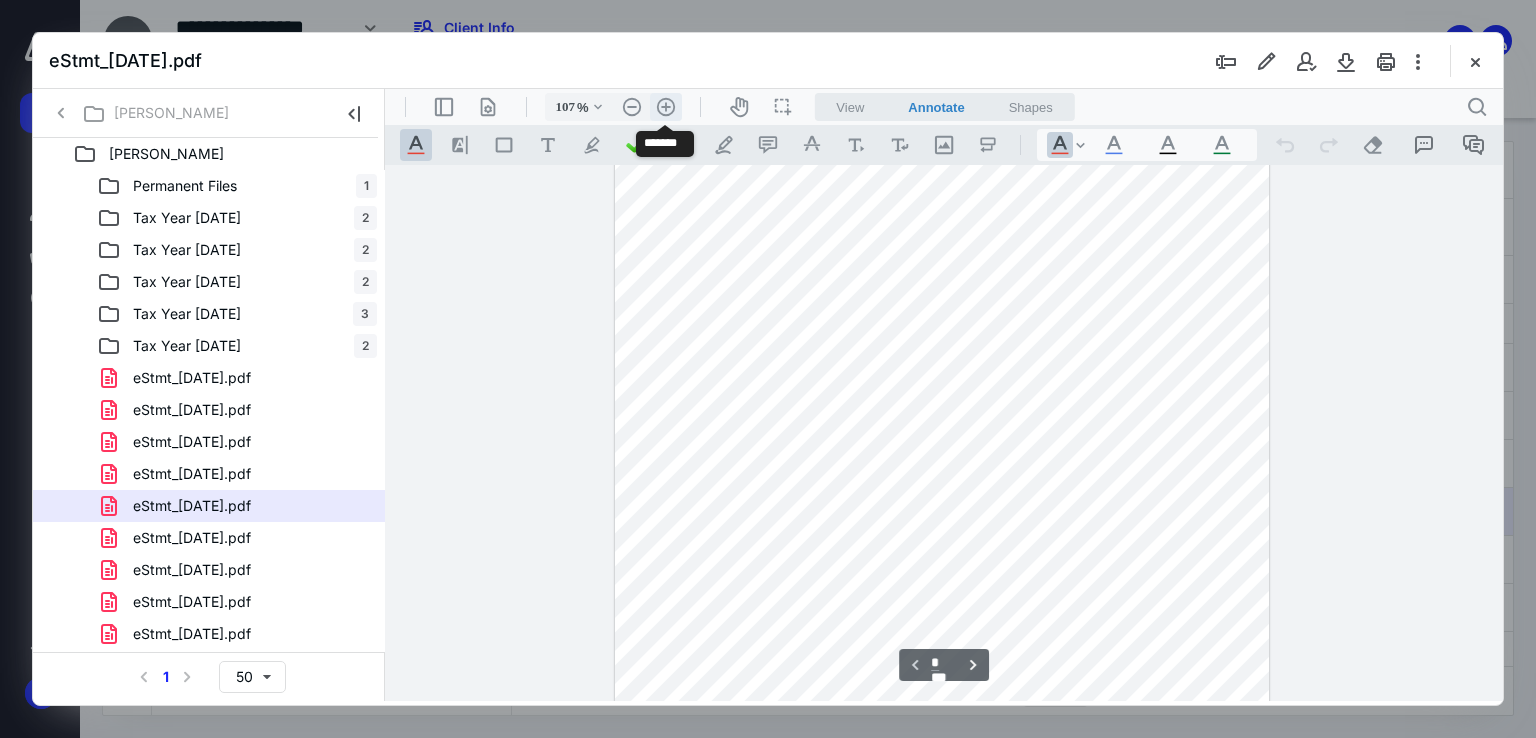 click on ".cls-1{fill:#abb0c4;} icon - header - zoom - in - line" at bounding box center (666, 107) 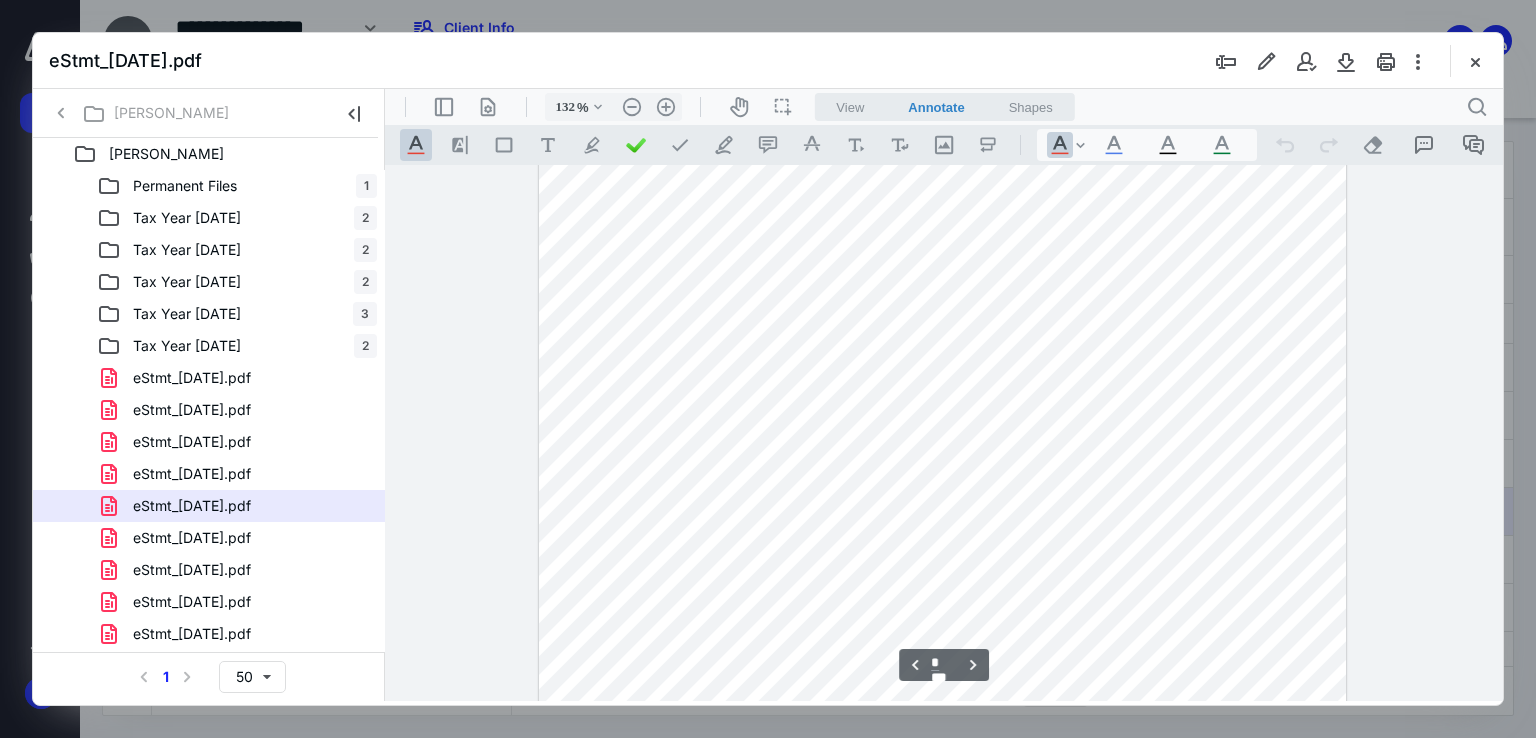 scroll, scrollTop: 2178, scrollLeft: 0, axis: vertical 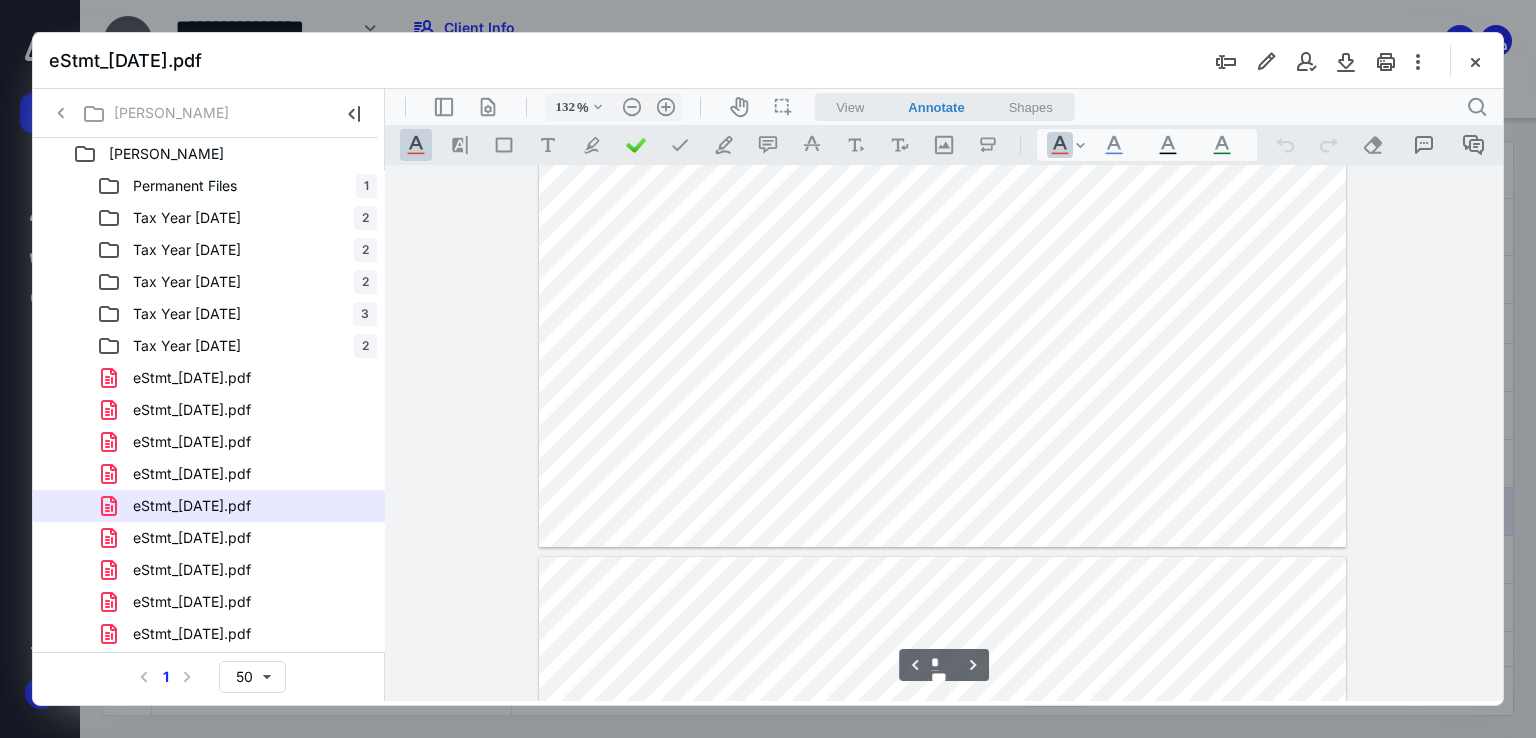 type on "*" 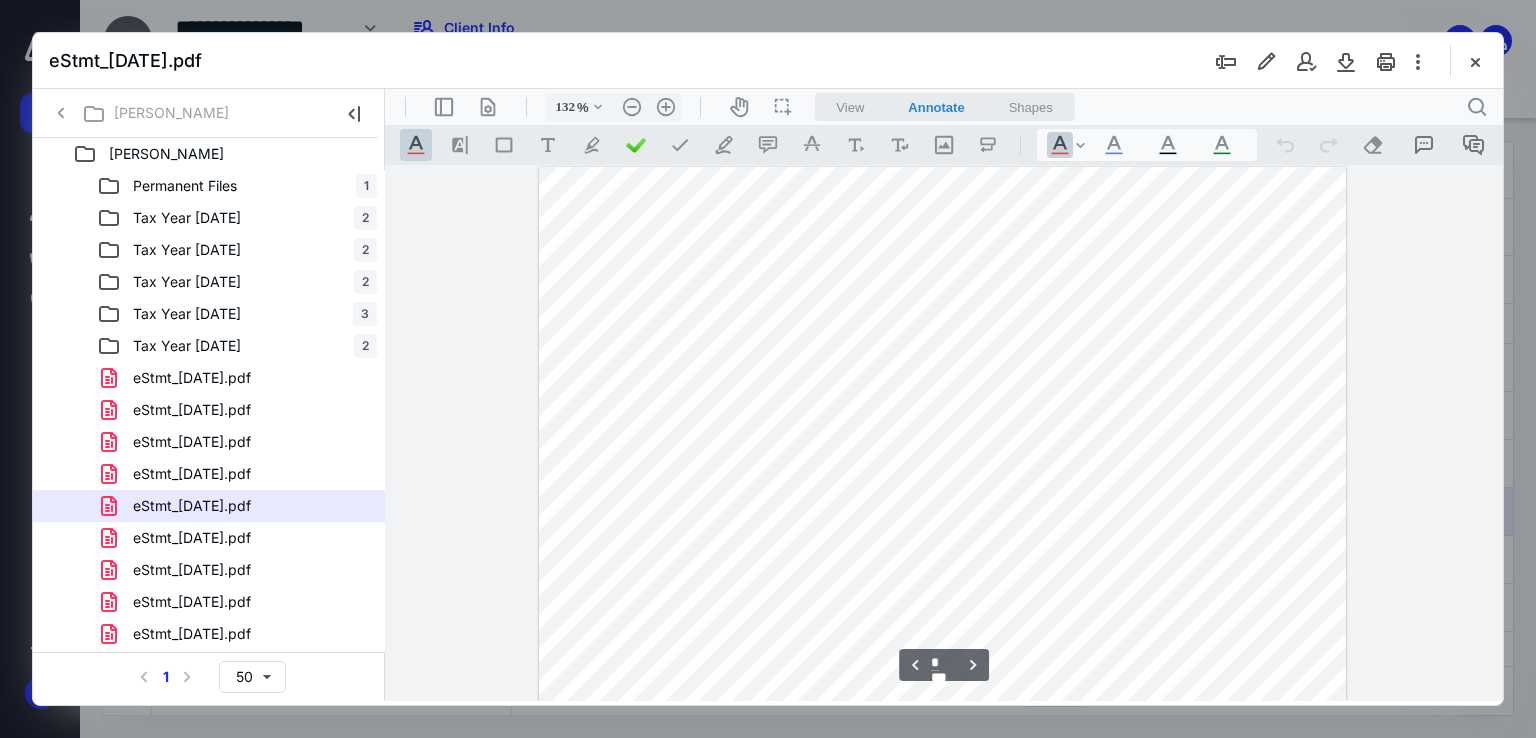 scroll, scrollTop: 3078, scrollLeft: 0, axis: vertical 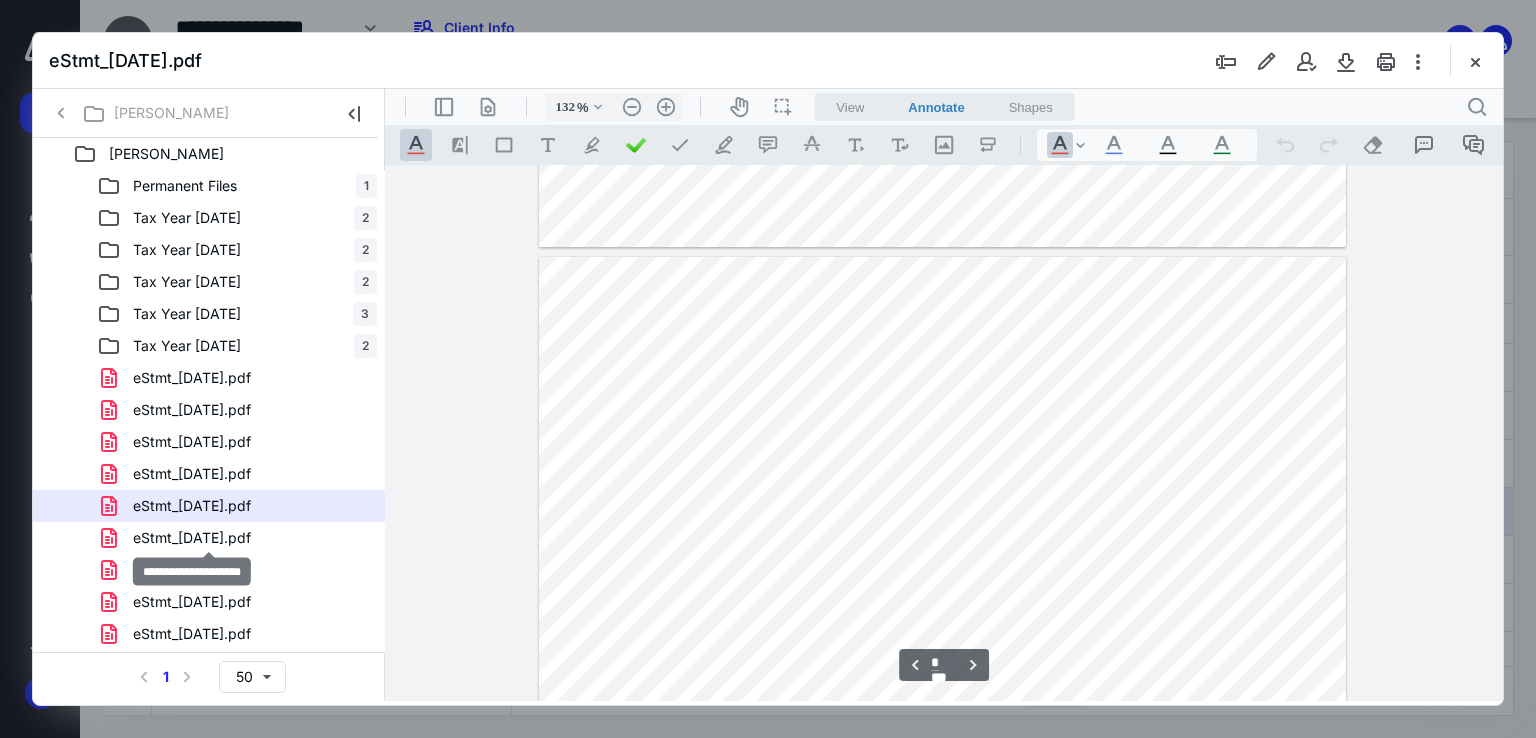 drag, startPoint x: 252, startPoint y: 540, endPoint x: 328, endPoint y: 520, distance: 78.58753 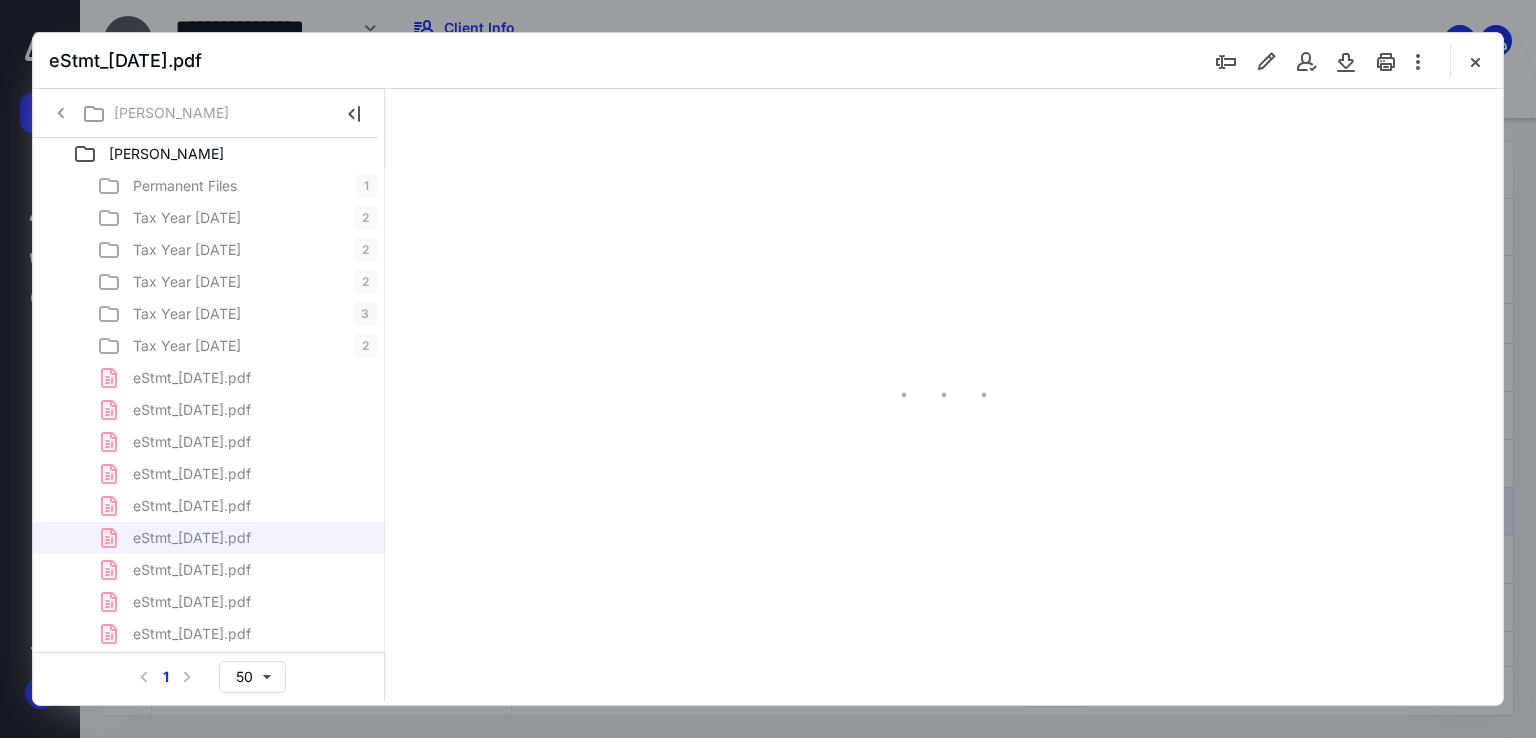 scroll, scrollTop: 79, scrollLeft: 0, axis: vertical 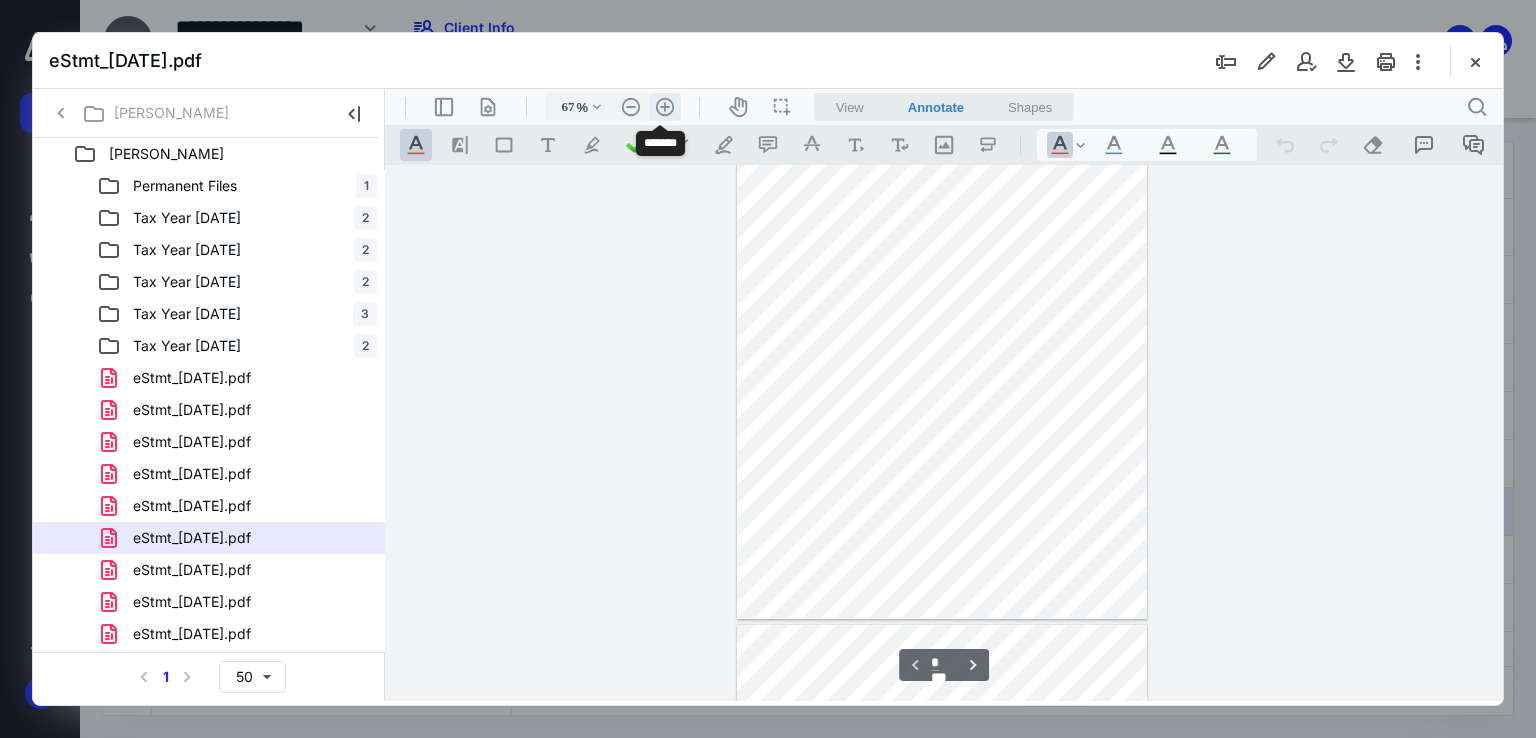 click on ".cls-1{fill:#abb0c4;} icon - header - zoom - in - line" at bounding box center [665, 107] 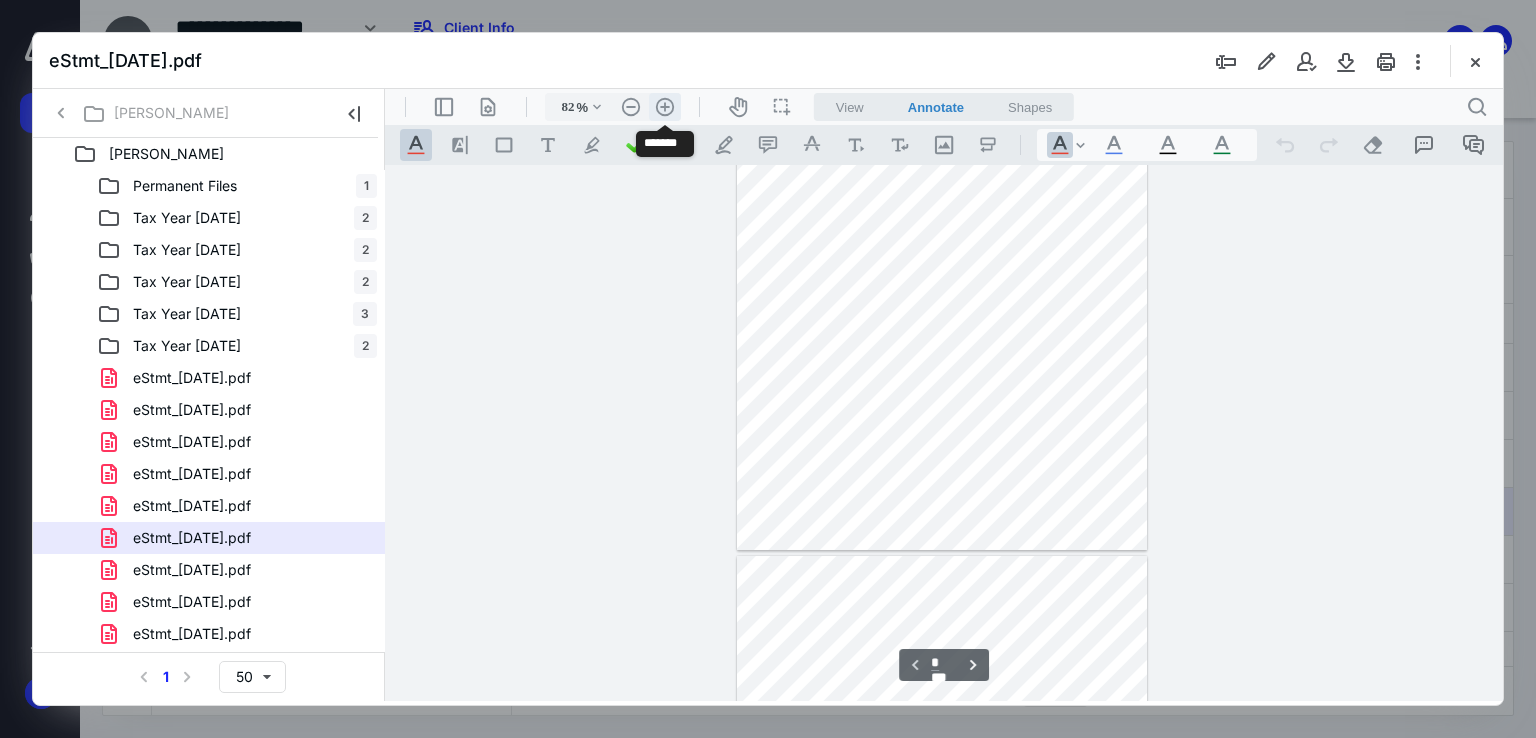 click on ".cls-1{fill:#abb0c4;} icon - header - zoom - in - line" at bounding box center (665, 107) 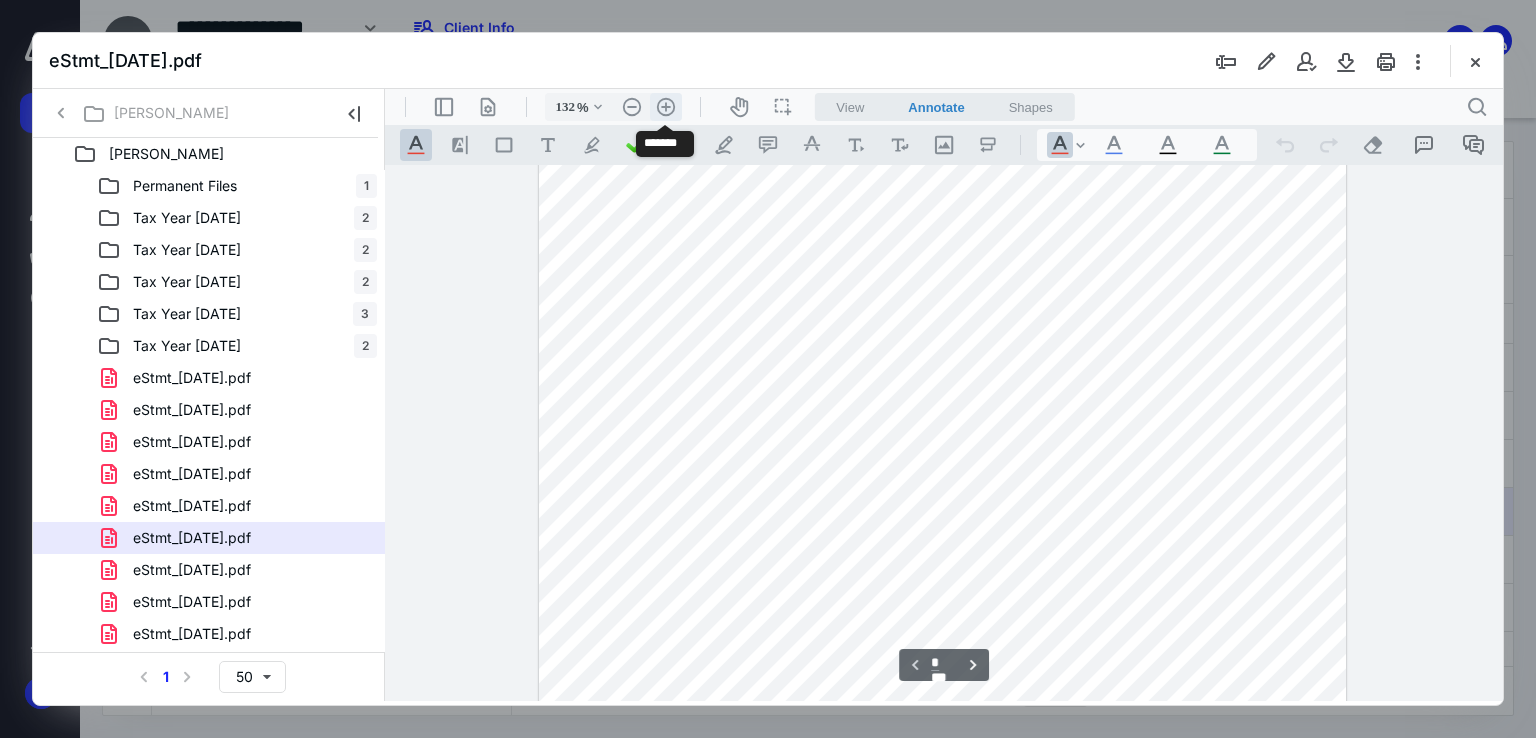 click on ".cls-1{fill:#abb0c4;} icon - header - zoom - in - line" at bounding box center (666, 107) 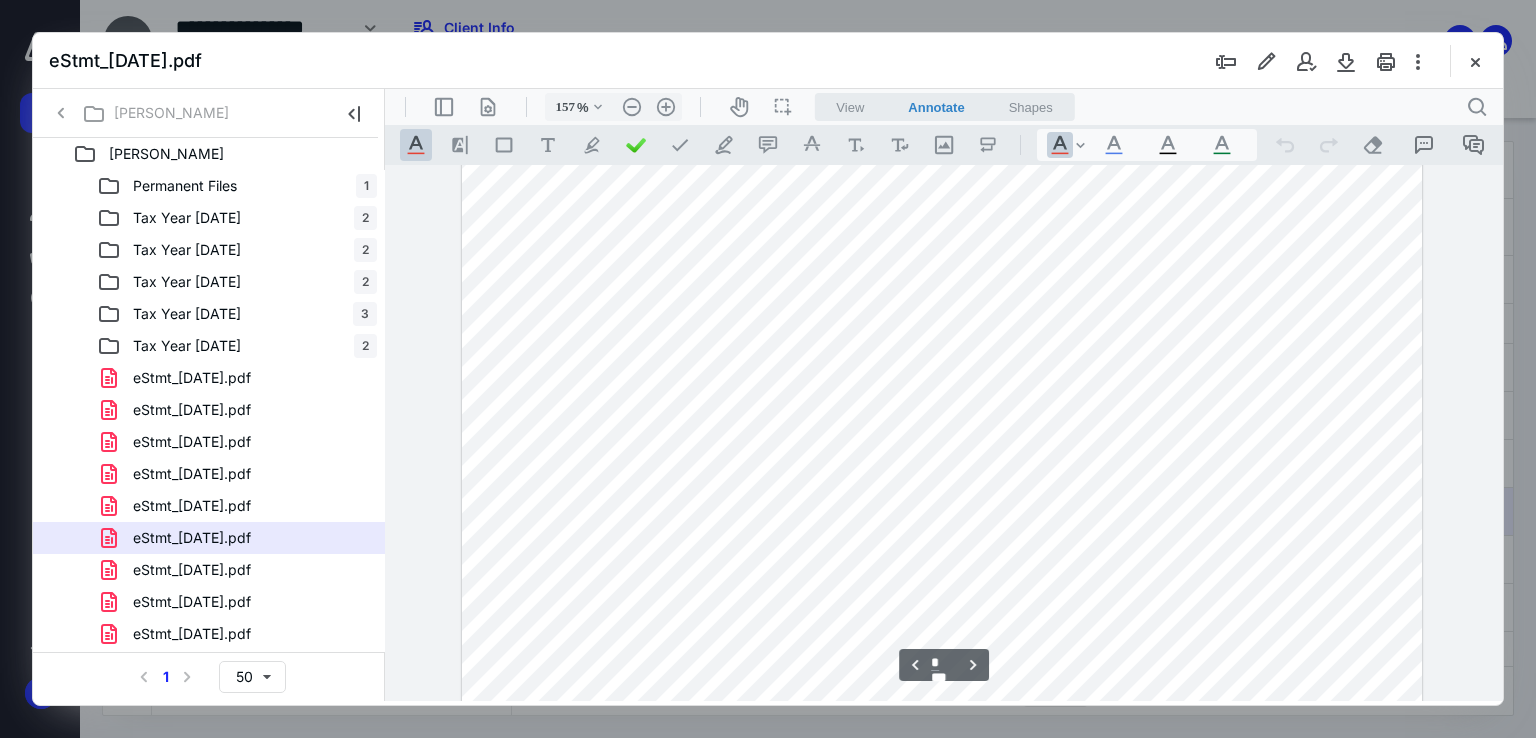 scroll, scrollTop: 4493, scrollLeft: 0, axis: vertical 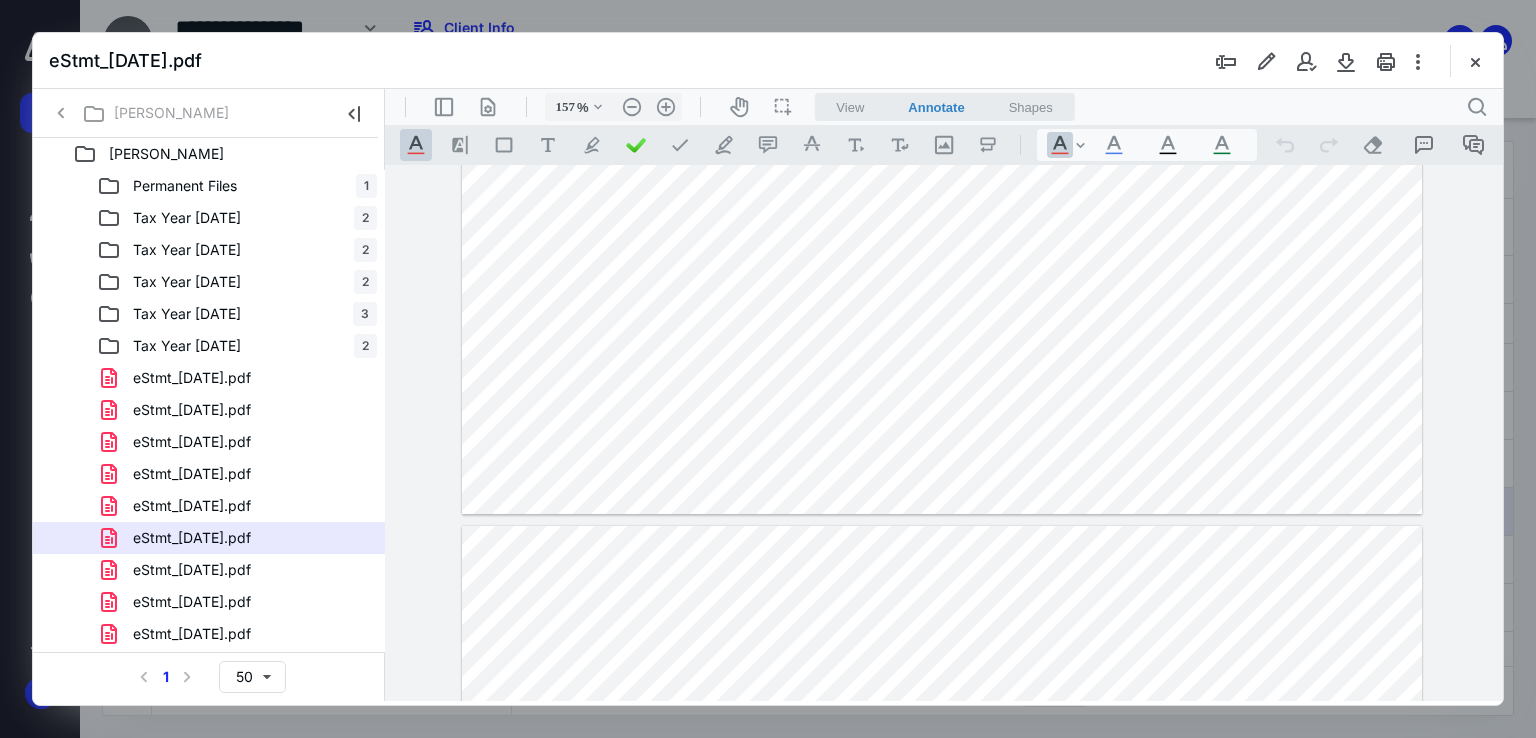 type on "*" 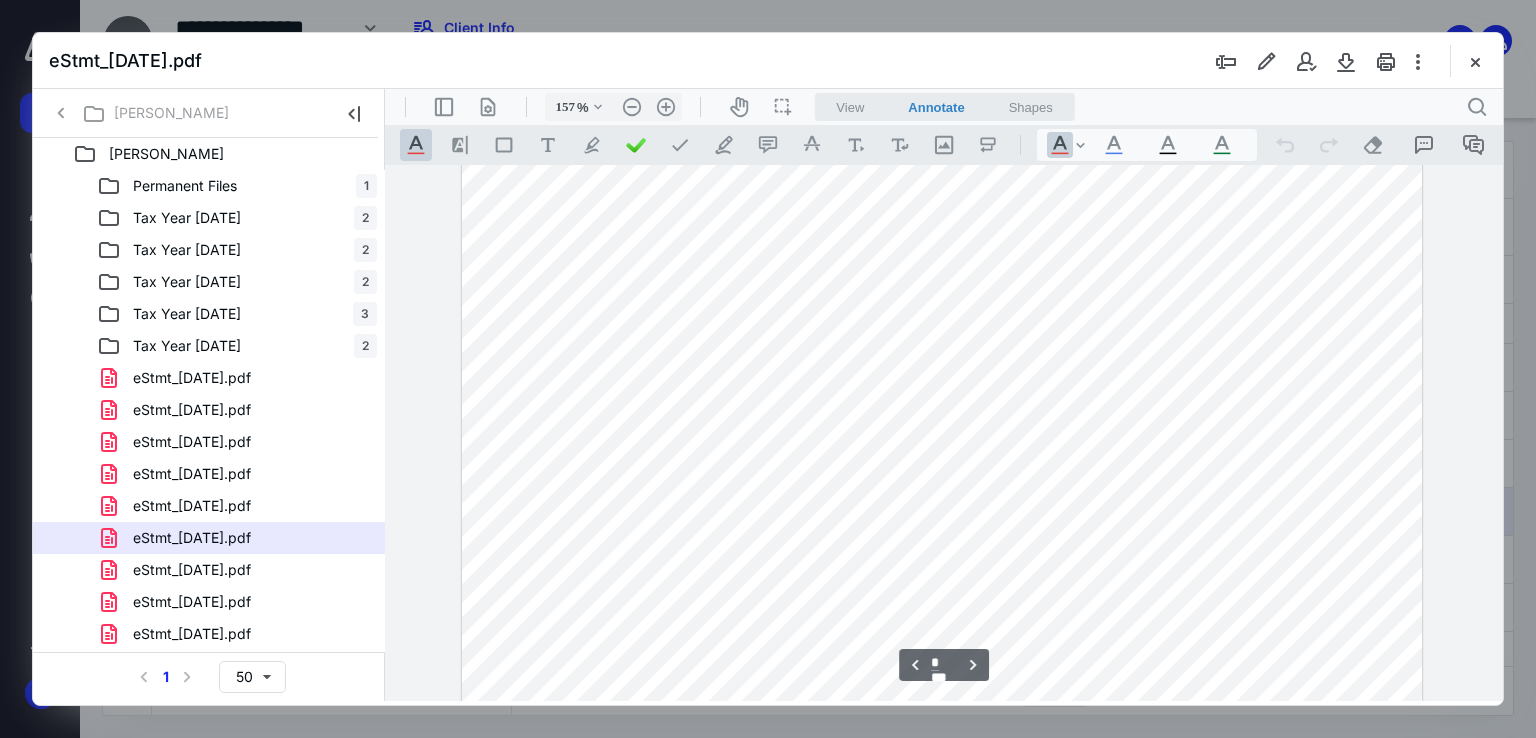 scroll, scrollTop: 5193, scrollLeft: 0, axis: vertical 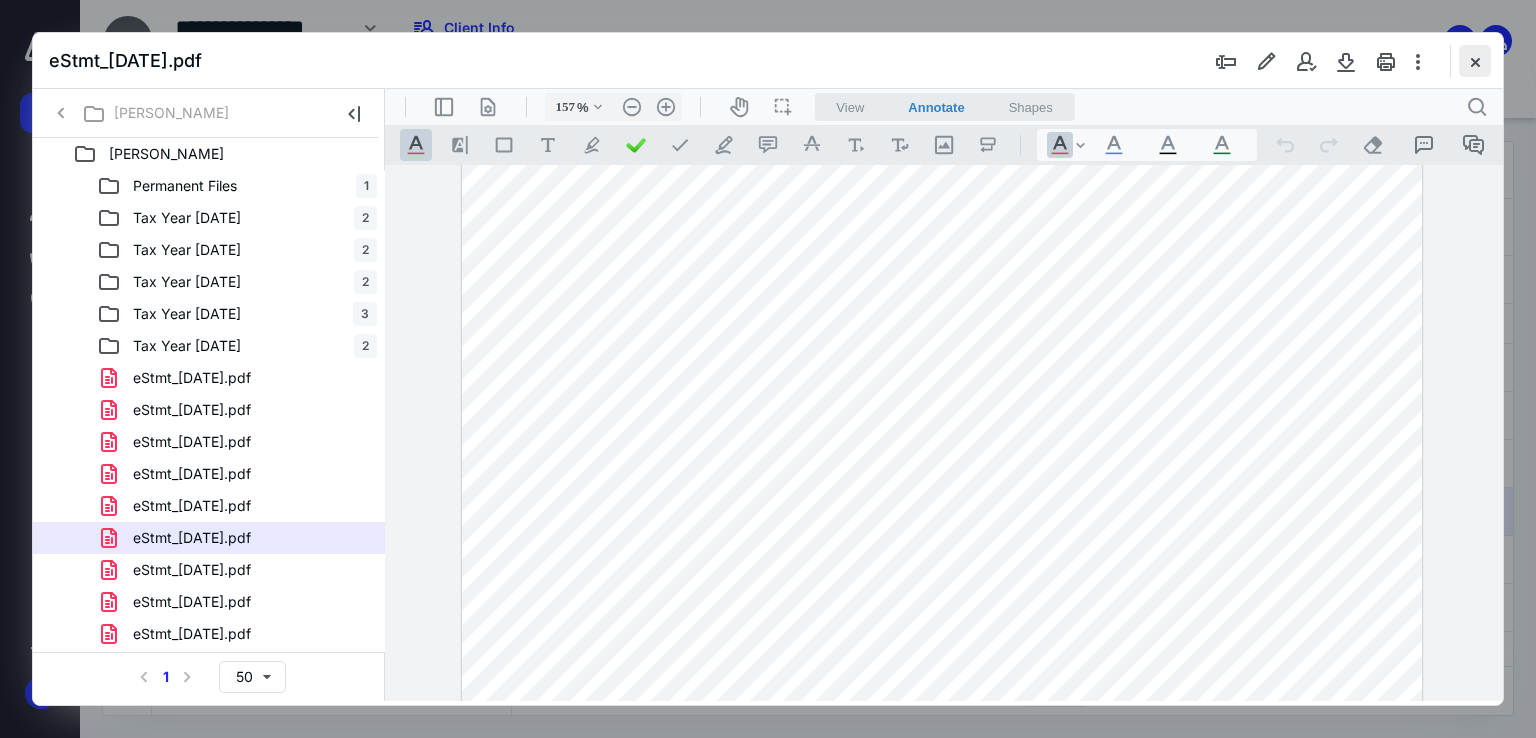 click at bounding box center (1475, 61) 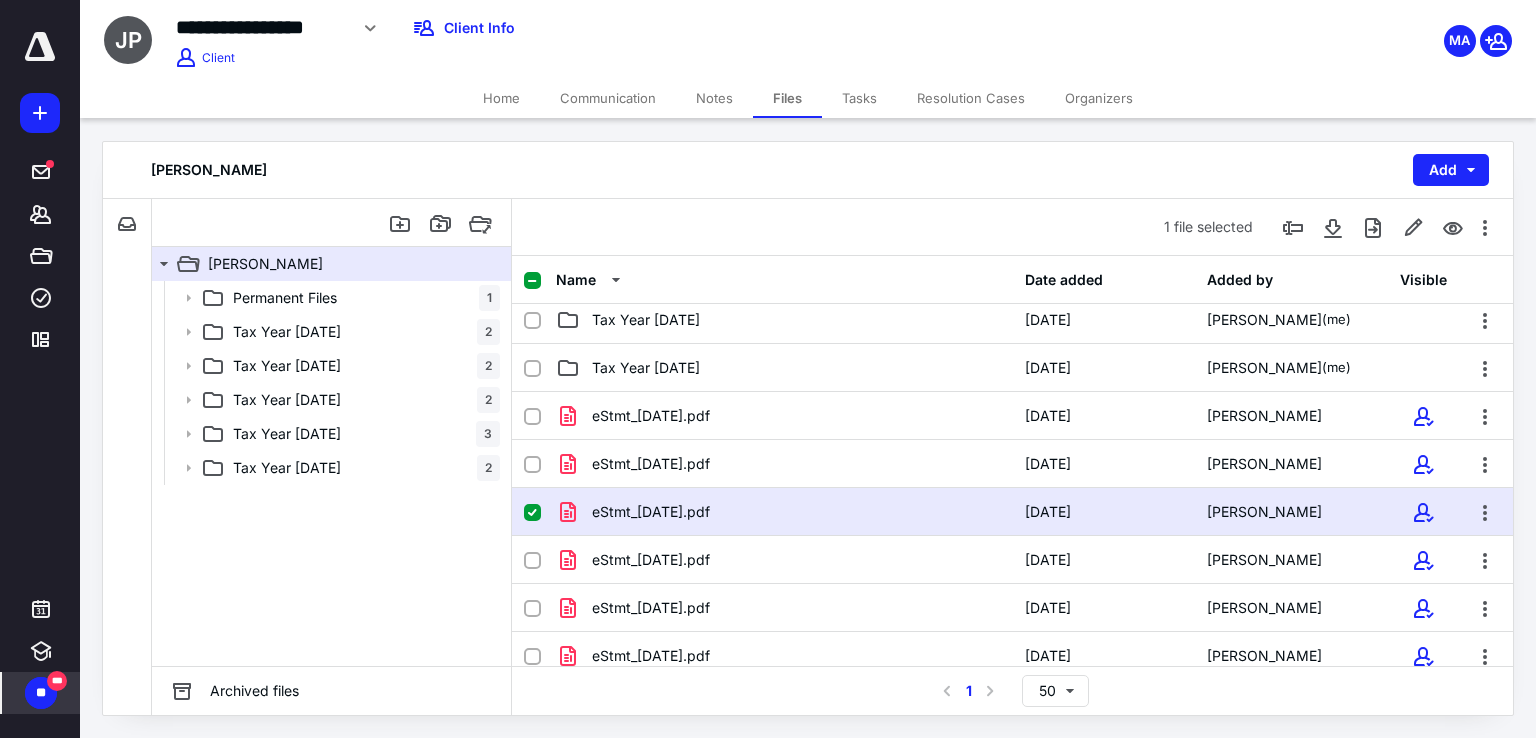 click on "***" at bounding box center (57, 681) 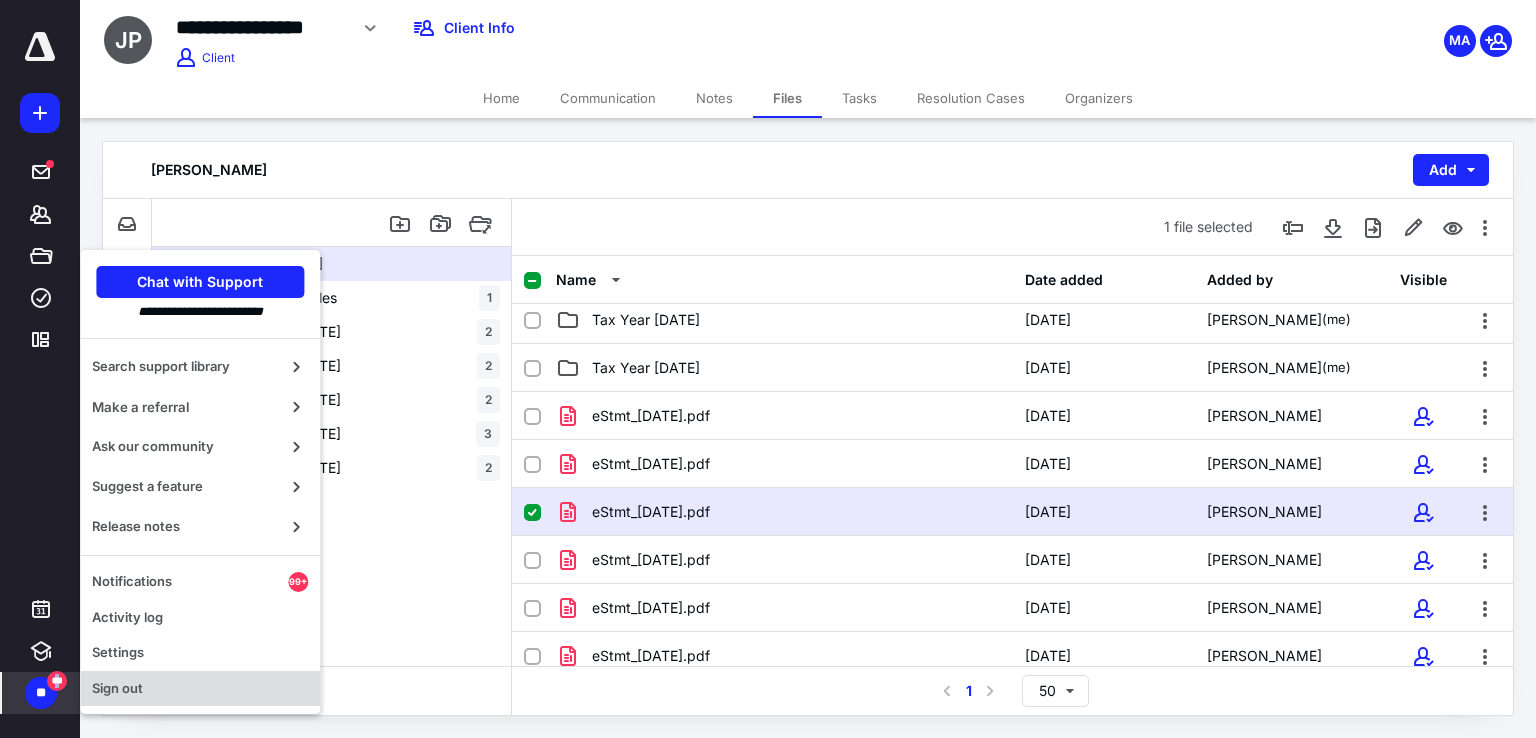 click on "Sign out" at bounding box center (200, 689) 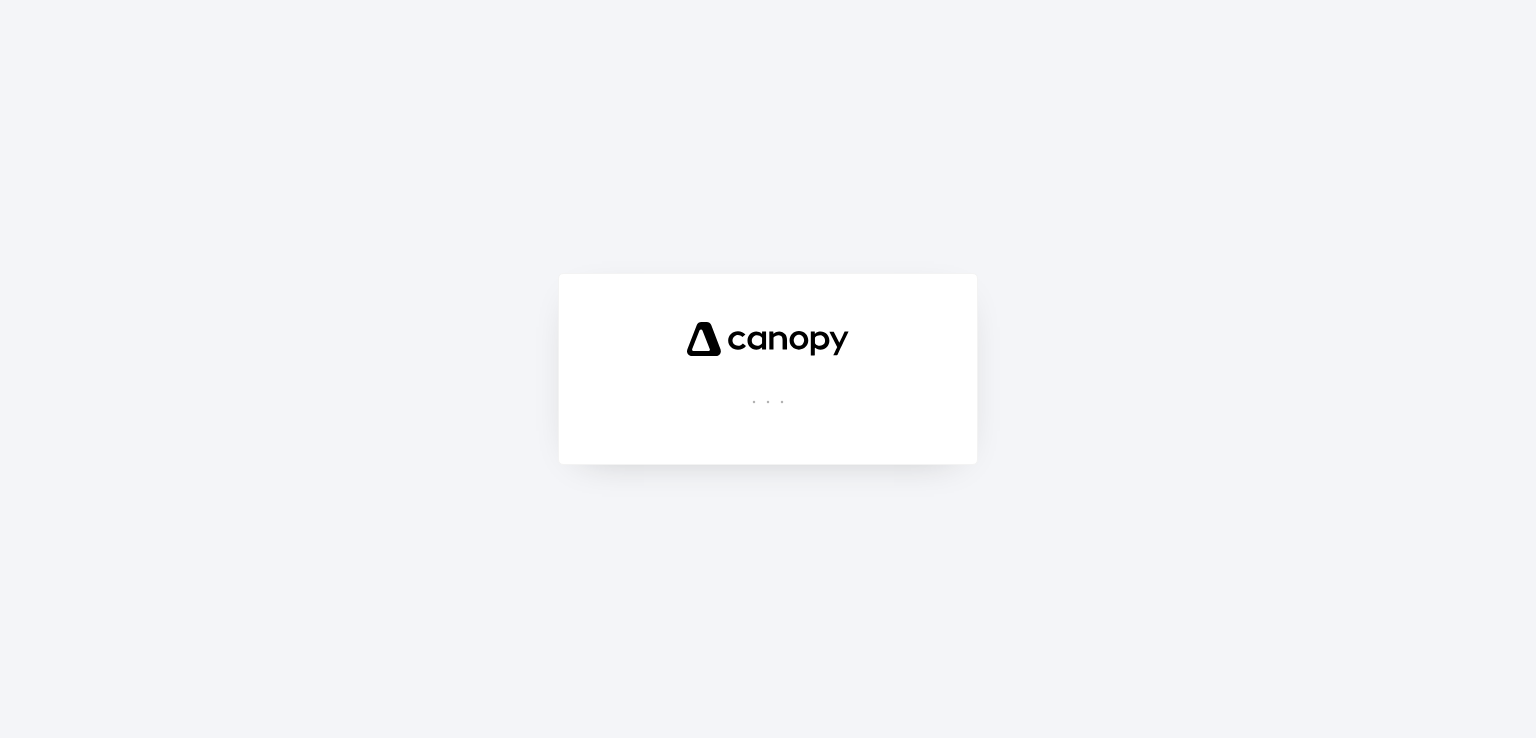 scroll, scrollTop: 0, scrollLeft: 0, axis: both 